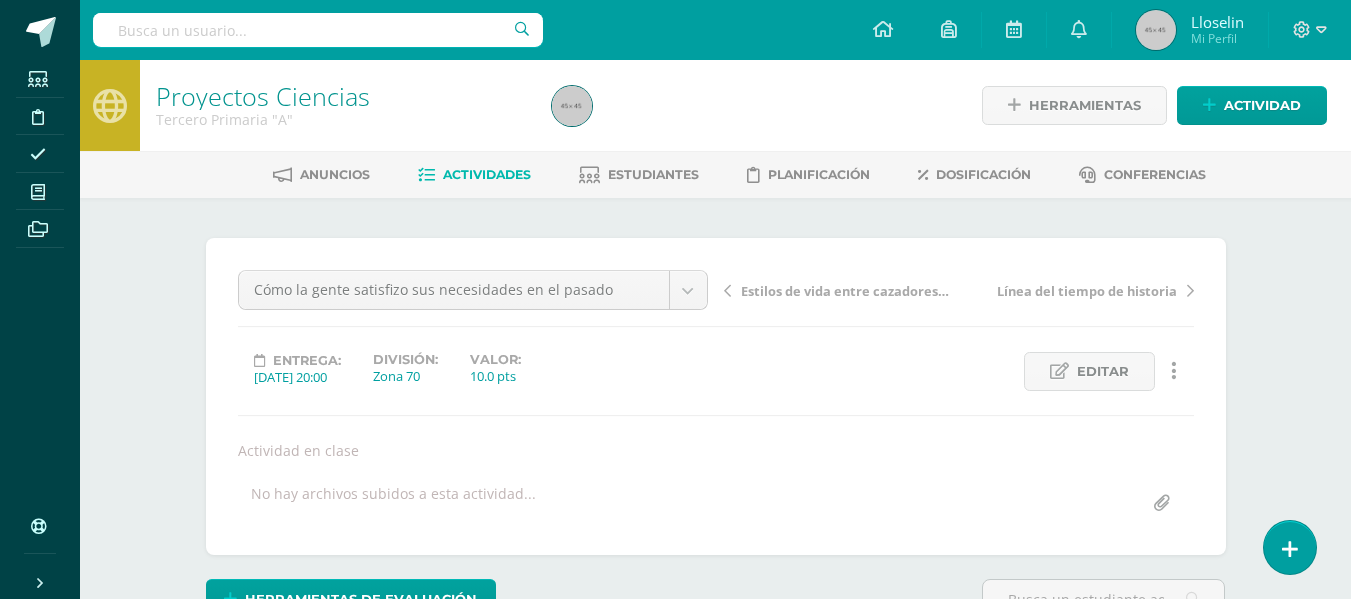 scroll, scrollTop: 25, scrollLeft: 0, axis: vertical 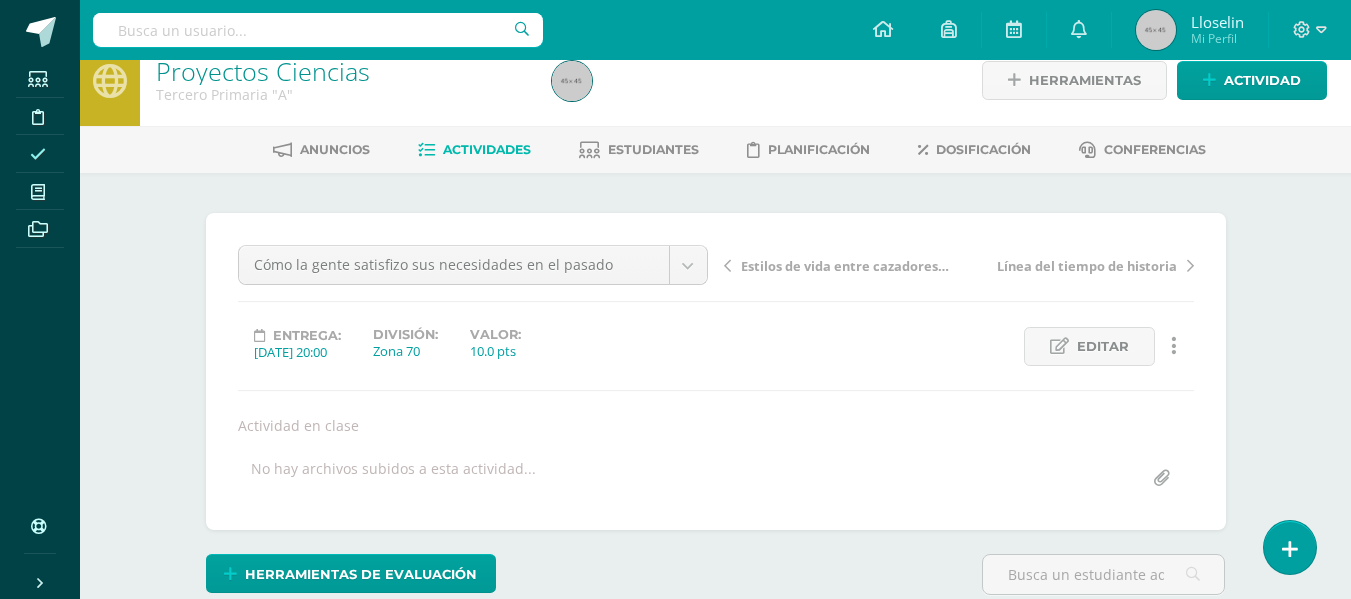 click at bounding box center [38, 154] 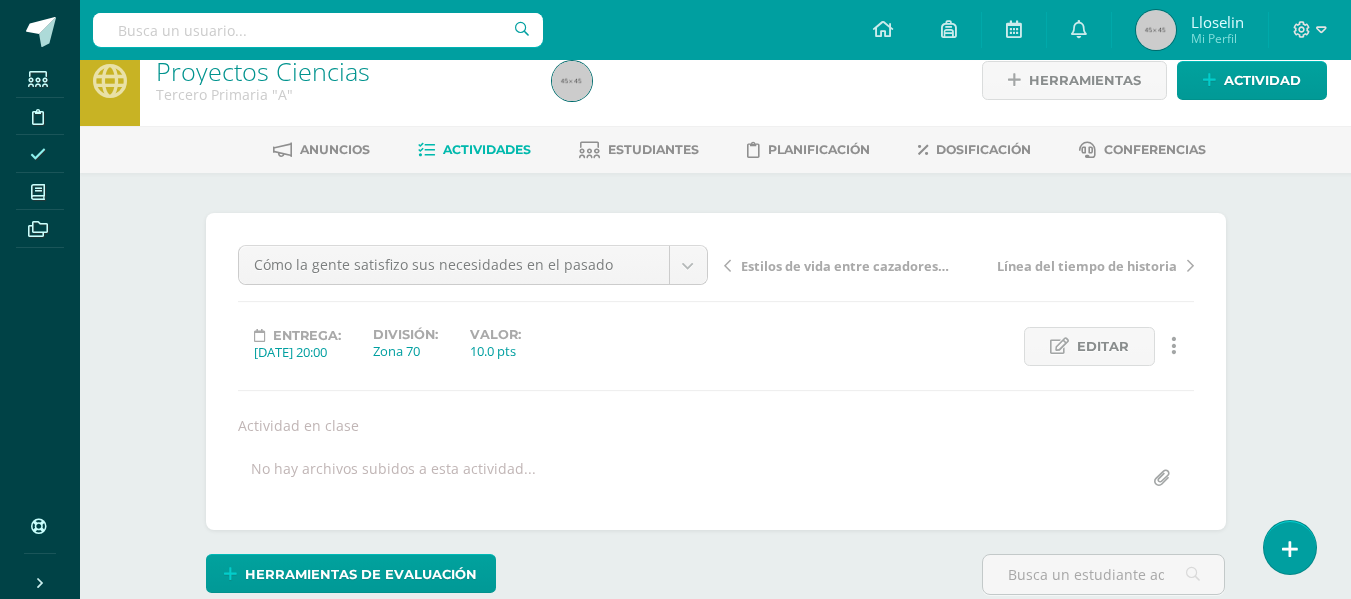 scroll, scrollTop: 0, scrollLeft: 0, axis: both 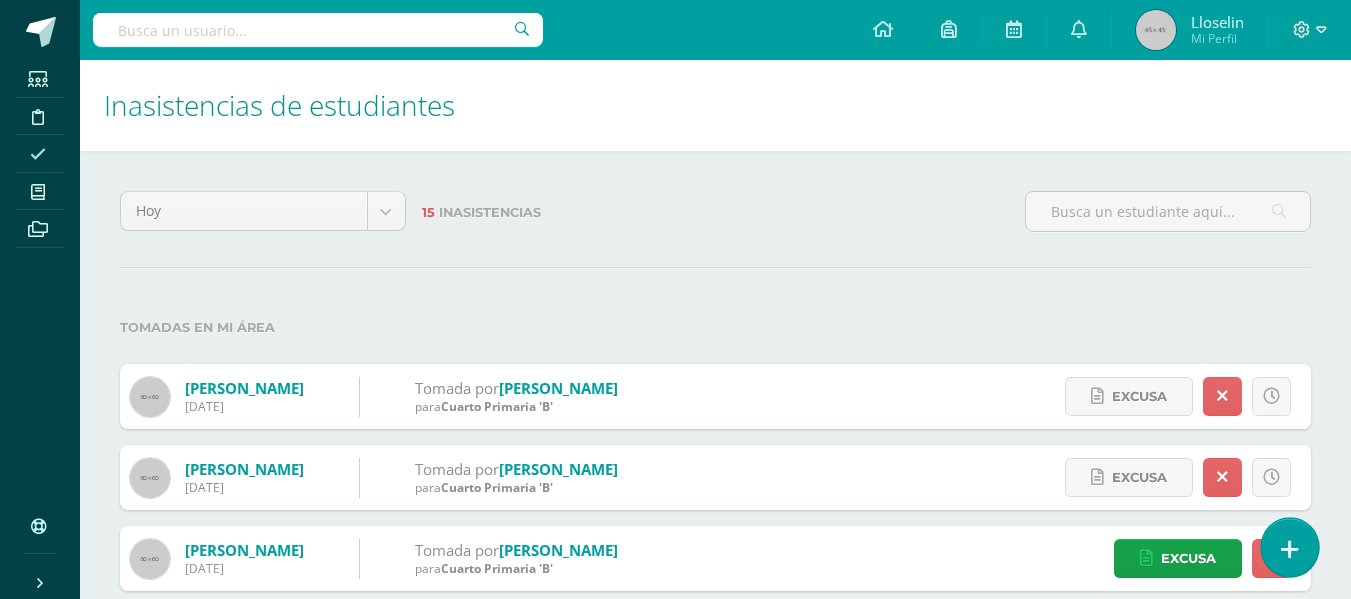 click at bounding box center [1289, 547] 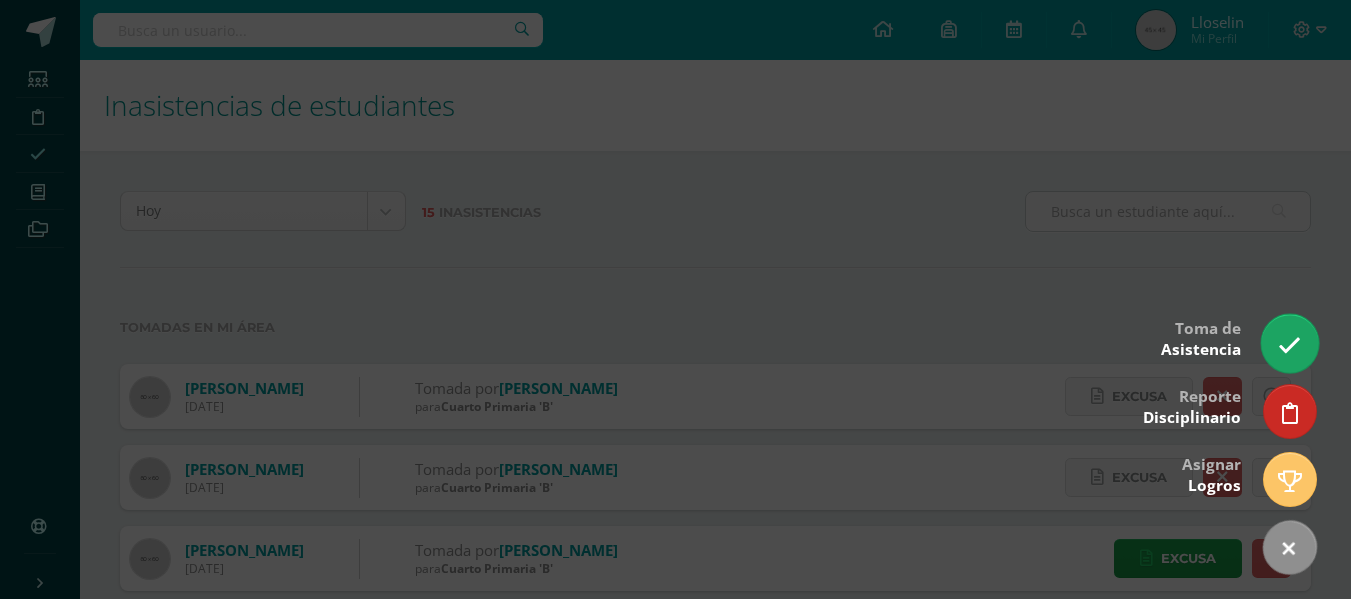 click at bounding box center [1289, 345] 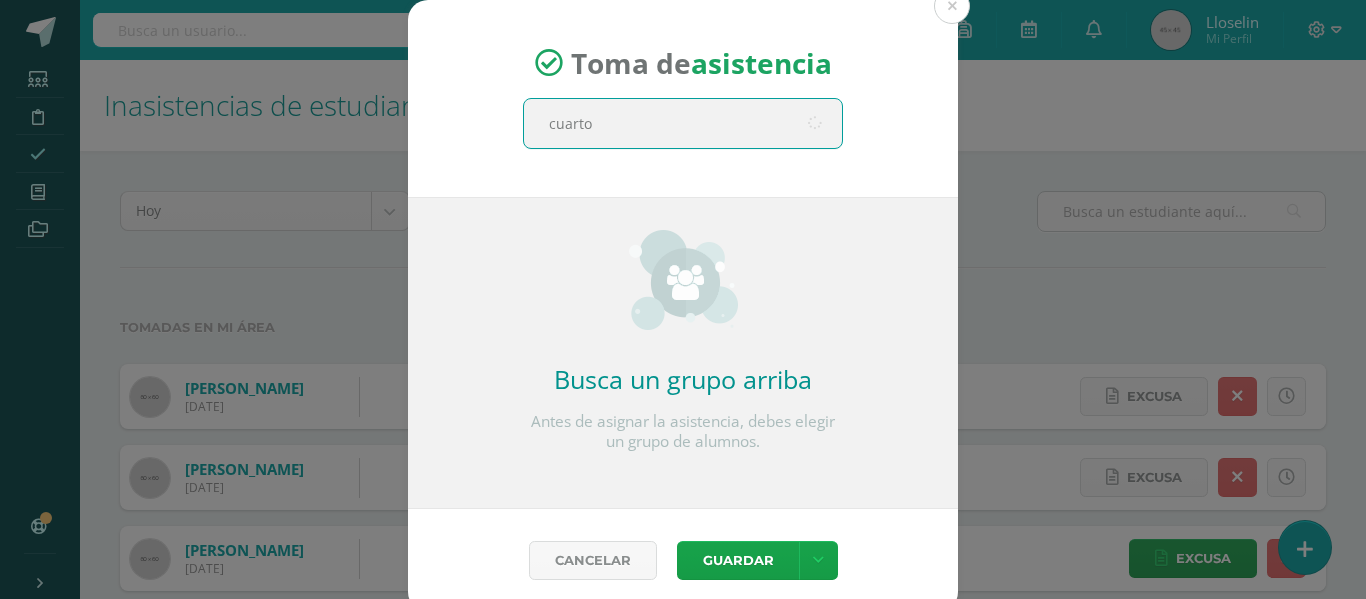 type on "cuarto a" 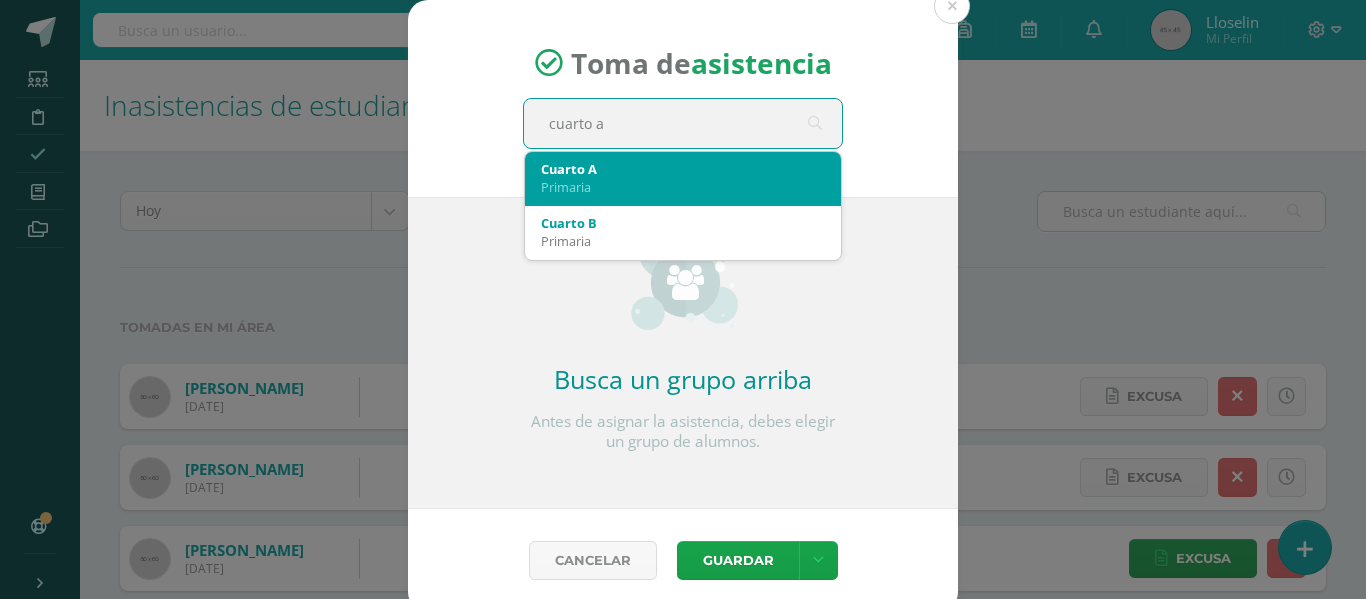click on "Cuarto A" at bounding box center (683, 169) 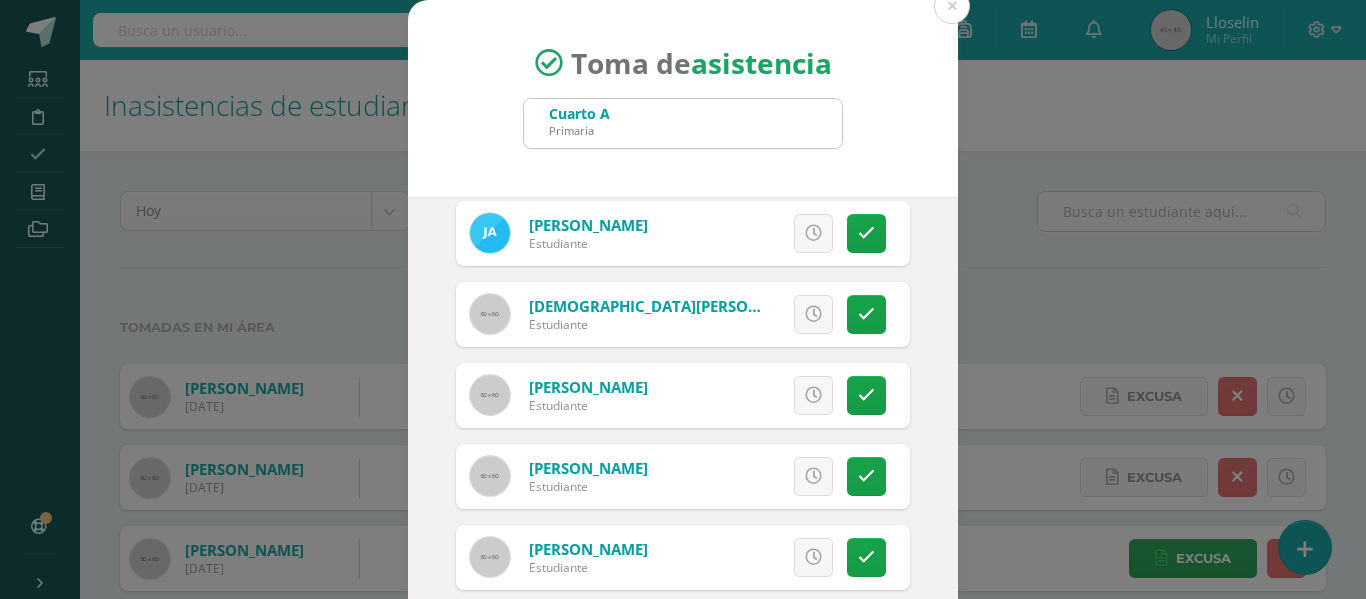 scroll, scrollTop: 176, scrollLeft: 0, axis: vertical 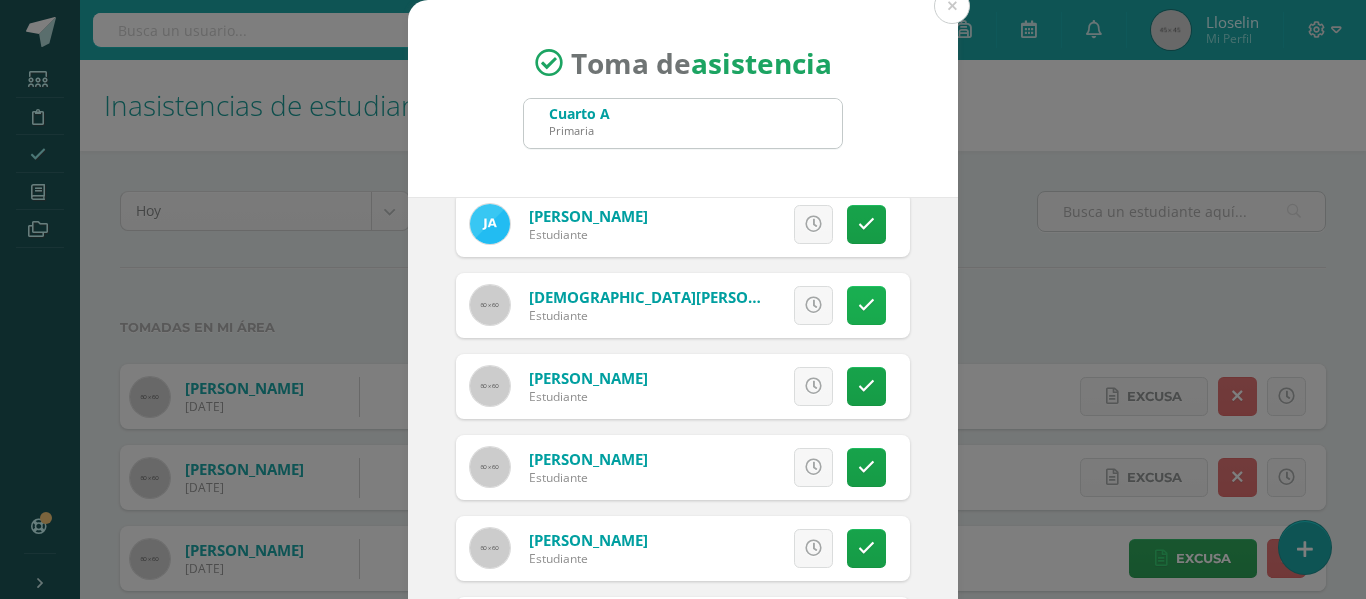 click at bounding box center [866, 305] 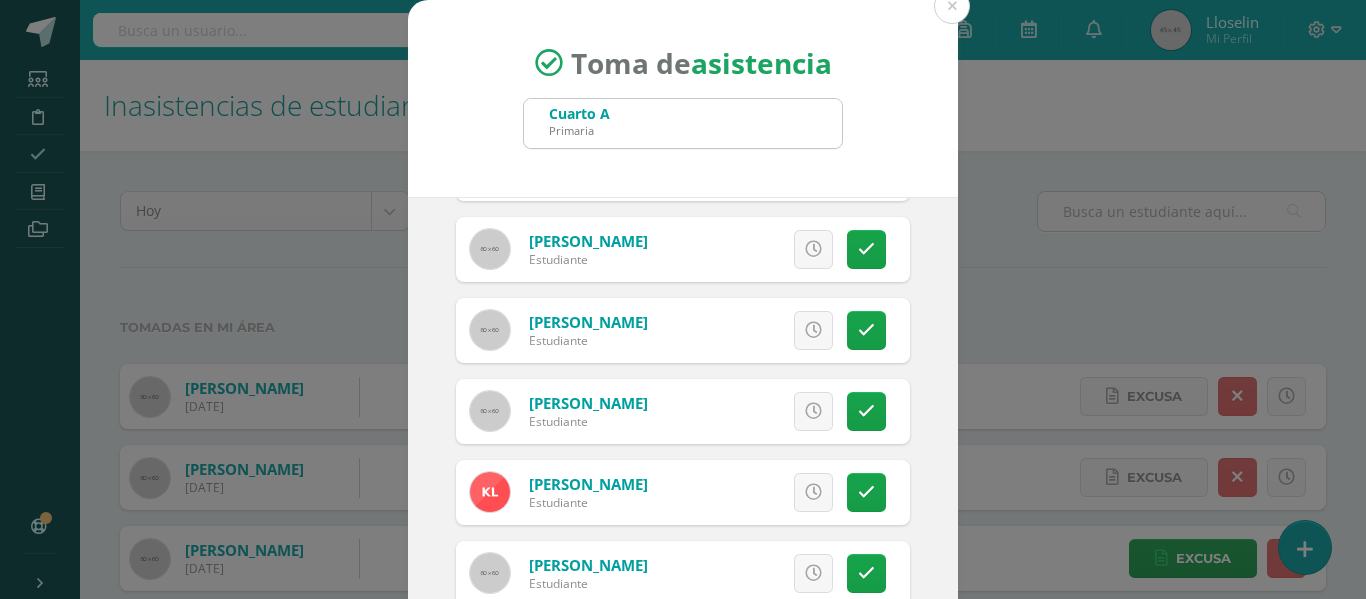scroll, scrollTop: 642, scrollLeft: 0, axis: vertical 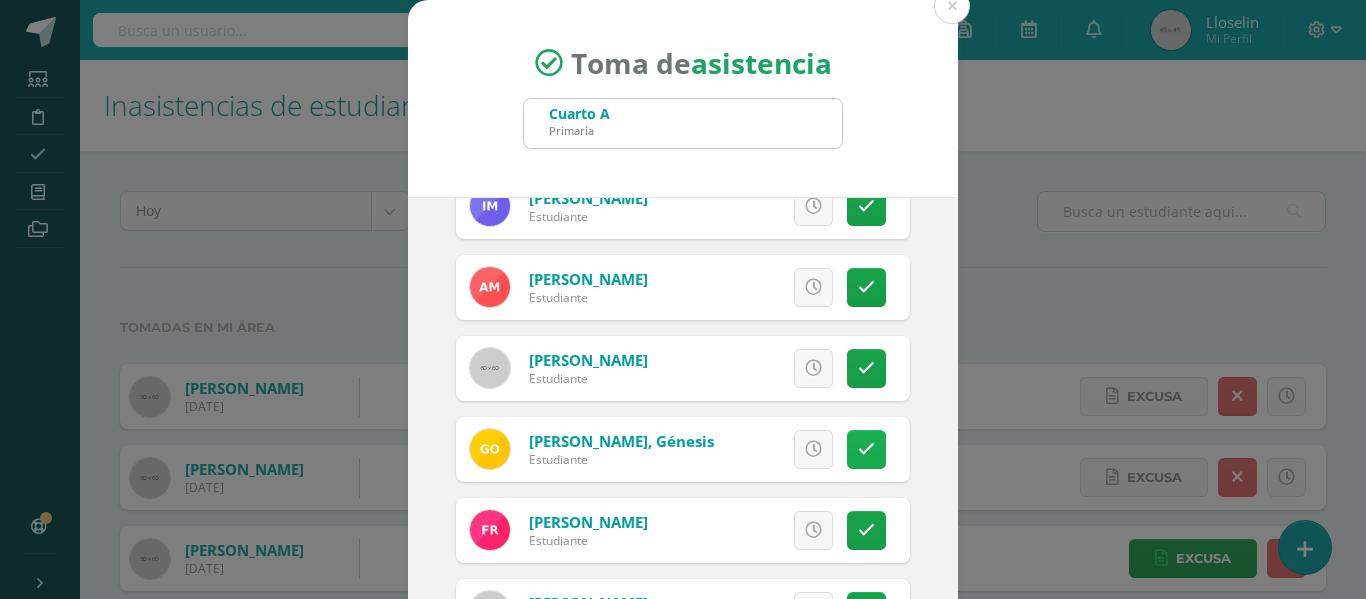 click at bounding box center [866, 449] 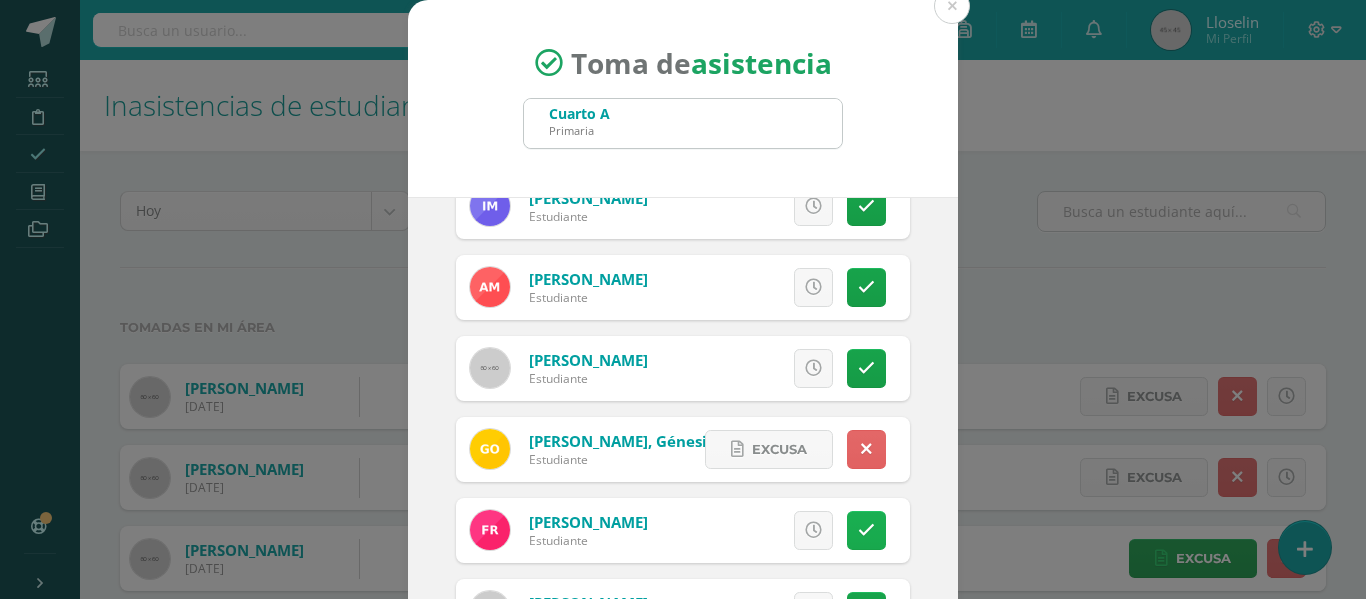 click at bounding box center [866, 530] 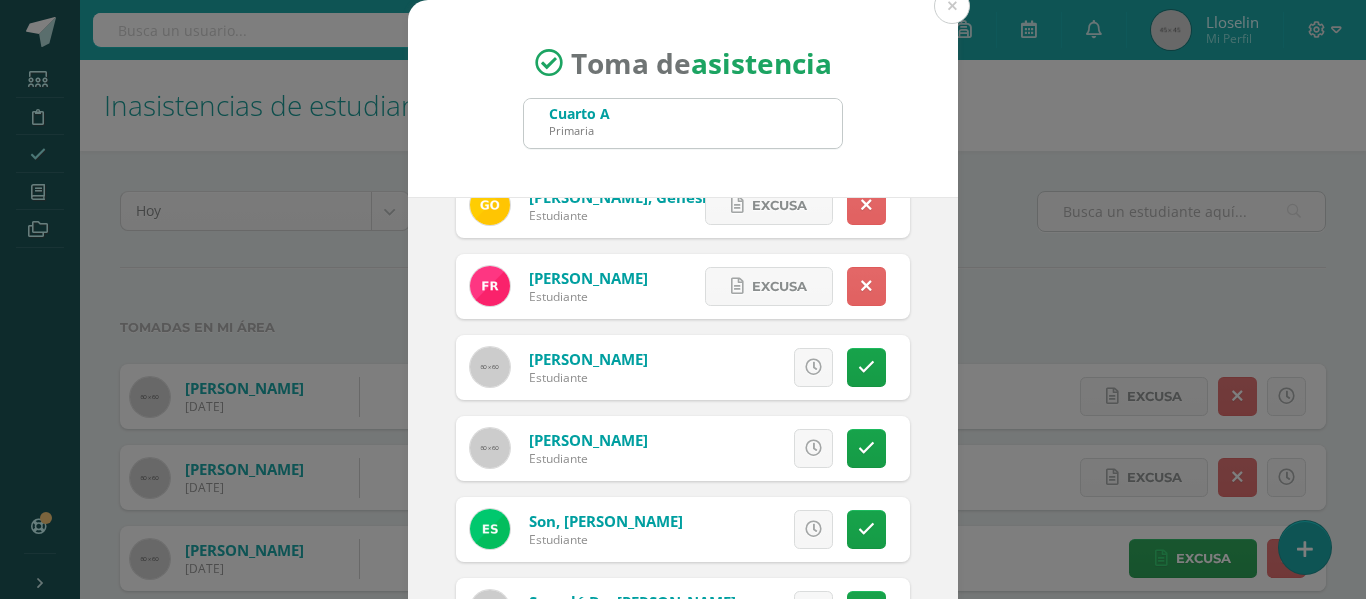 scroll, scrollTop: 1338, scrollLeft: 0, axis: vertical 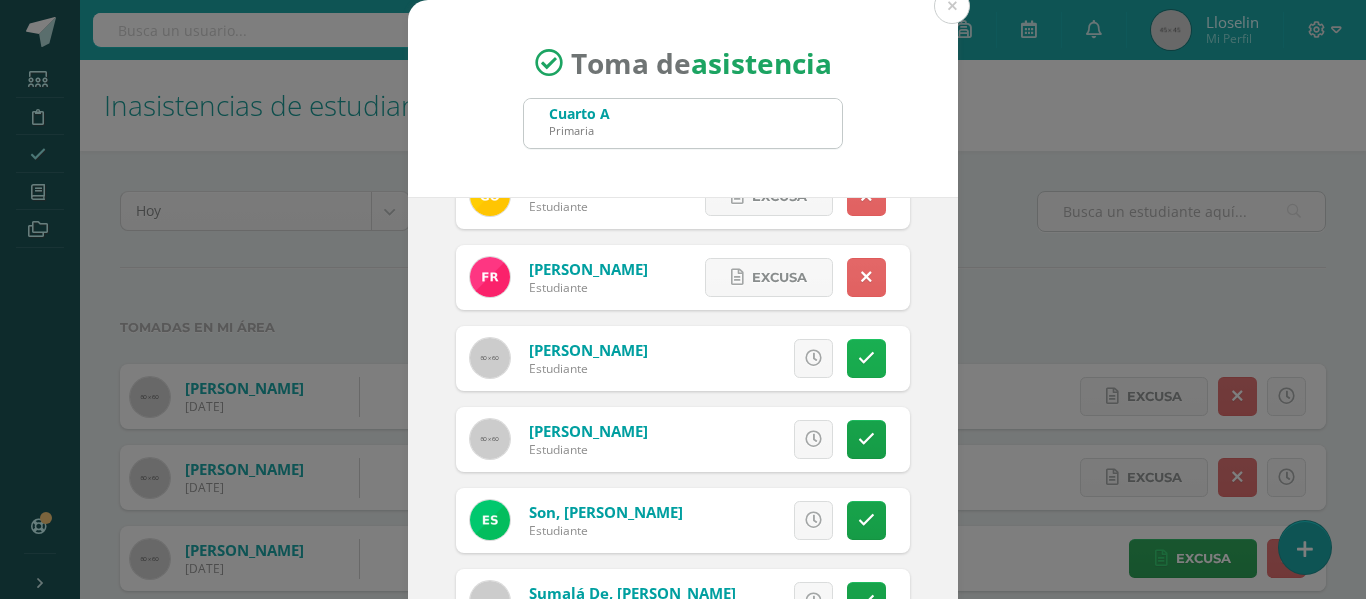 click at bounding box center [866, 358] 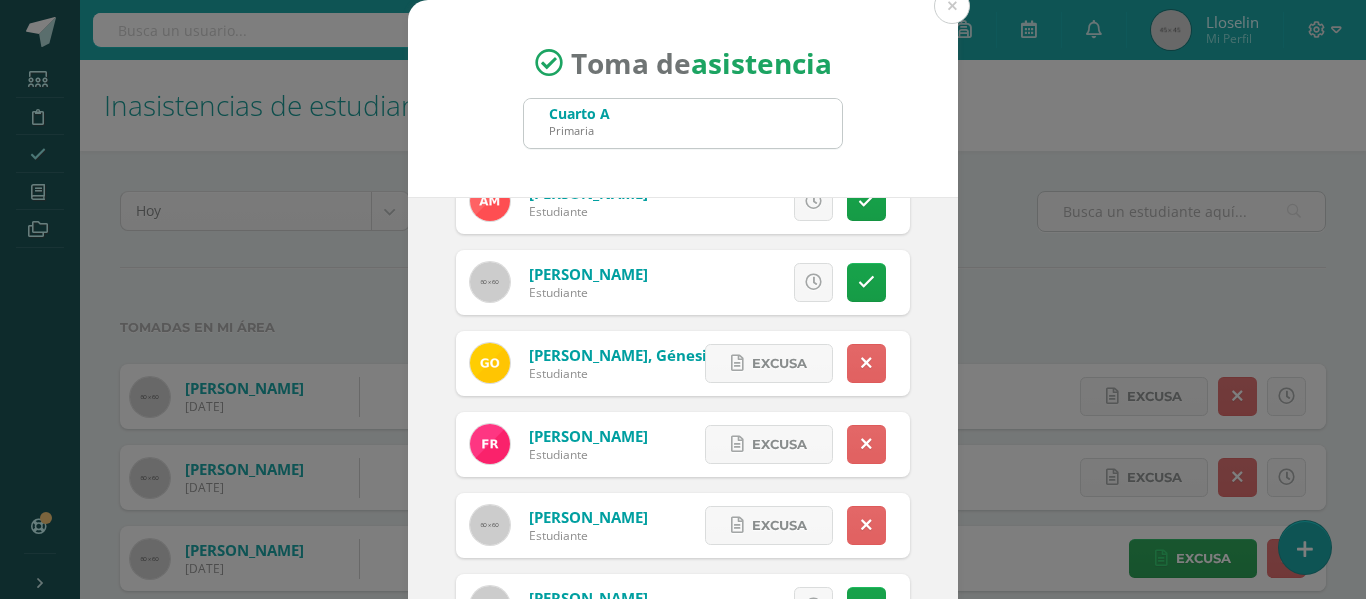 scroll, scrollTop: 1433, scrollLeft: 0, axis: vertical 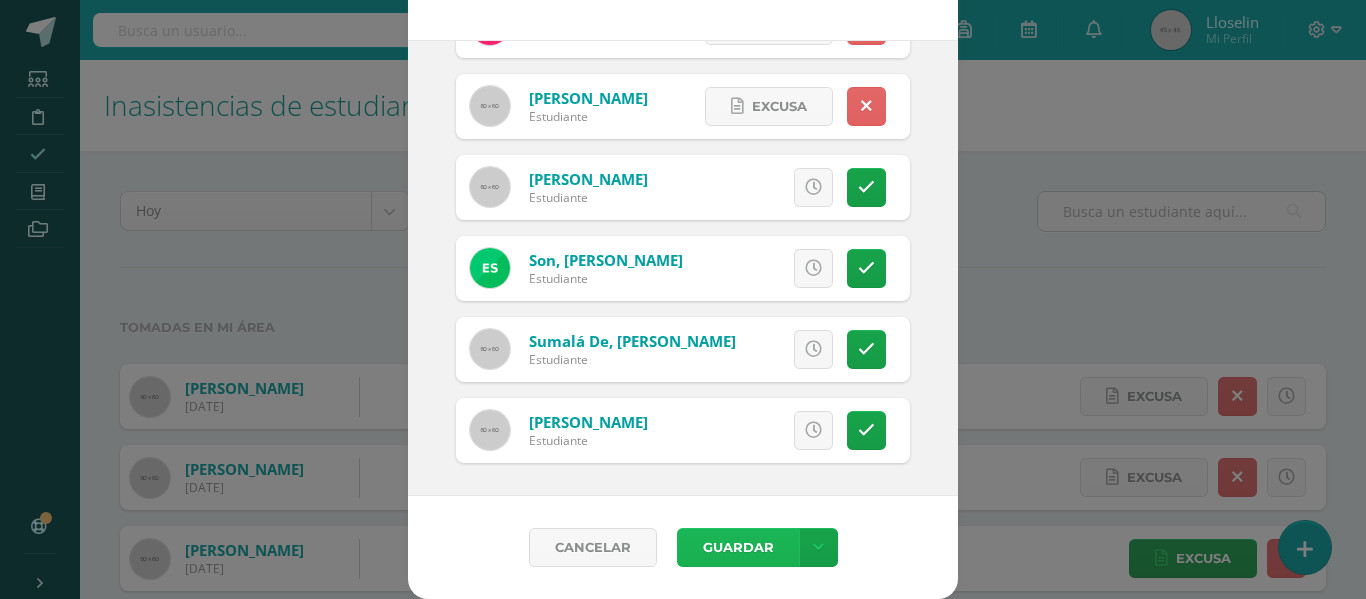 click on "Guardar" at bounding box center (738, 547) 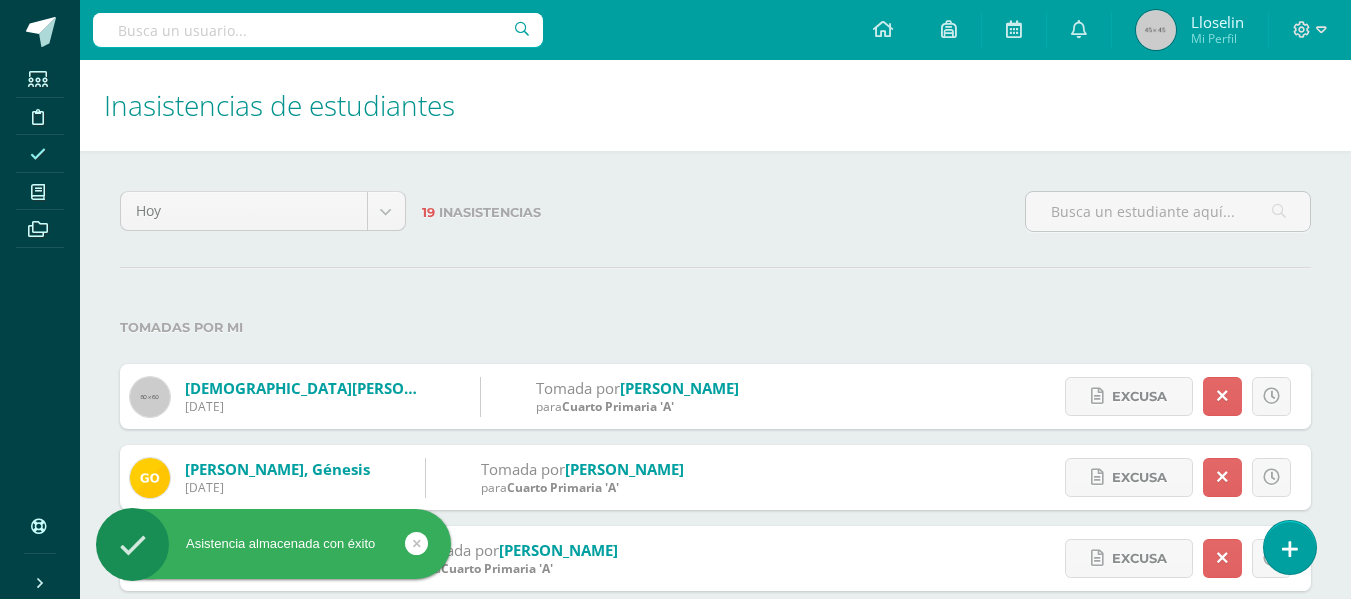 scroll, scrollTop: 0, scrollLeft: 0, axis: both 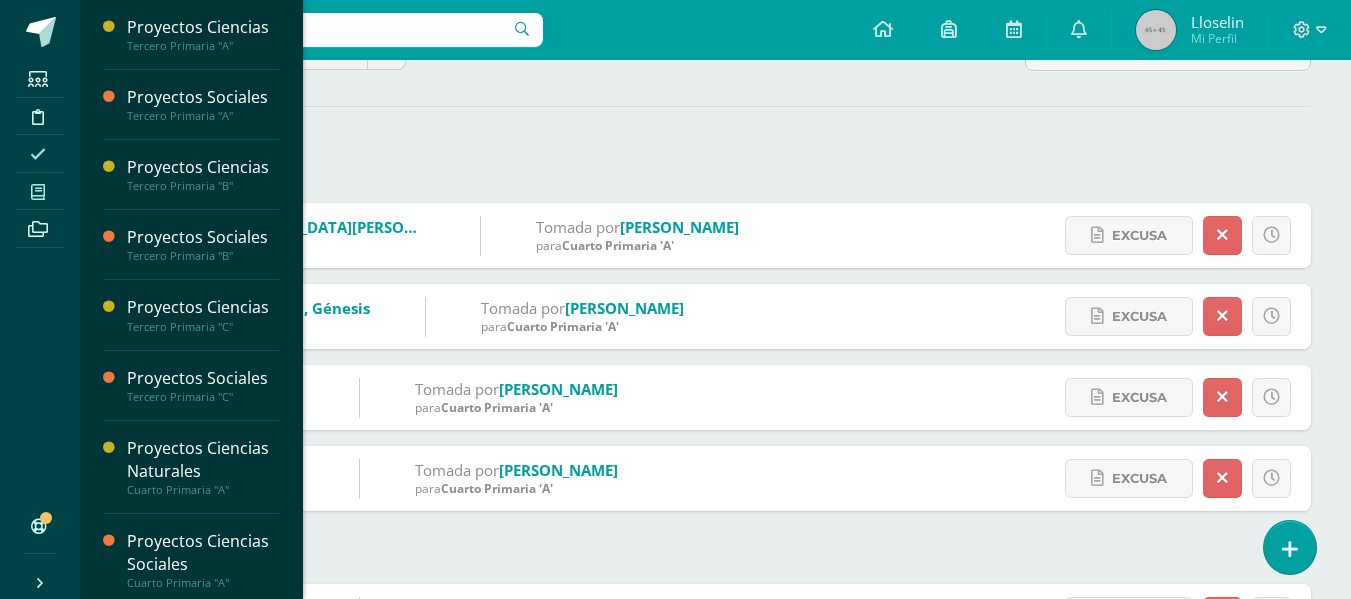 click at bounding box center (38, 191) 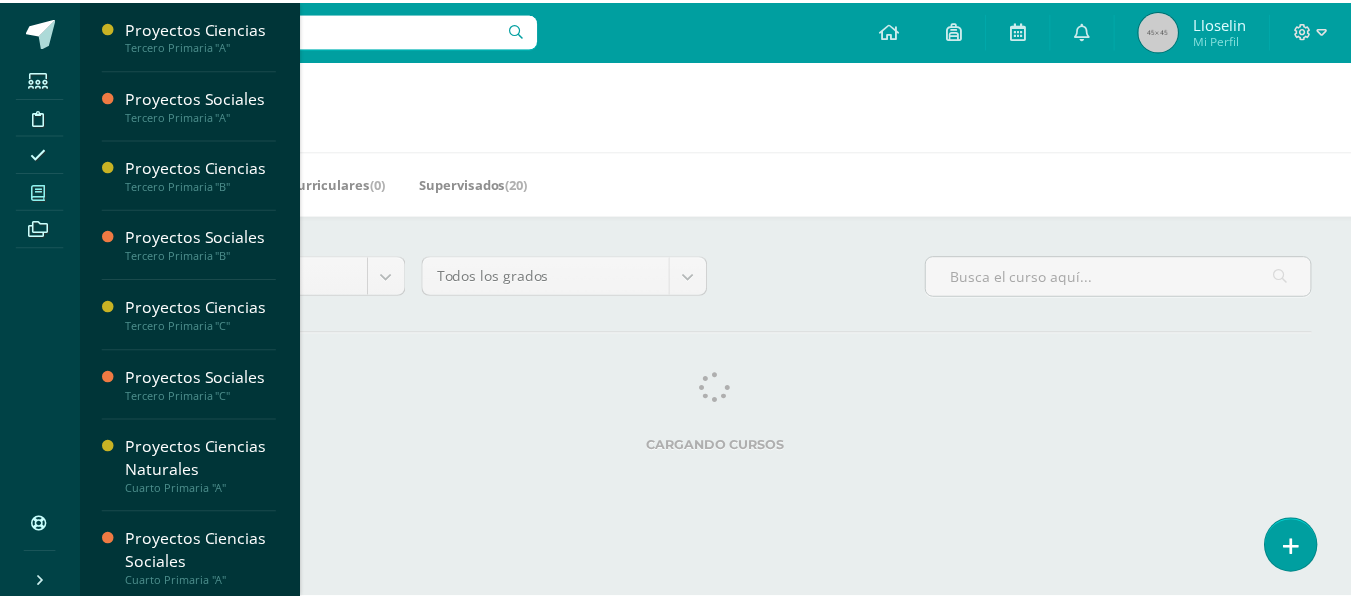 scroll, scrollTop: 0, scrollLeft: 0, axis: both 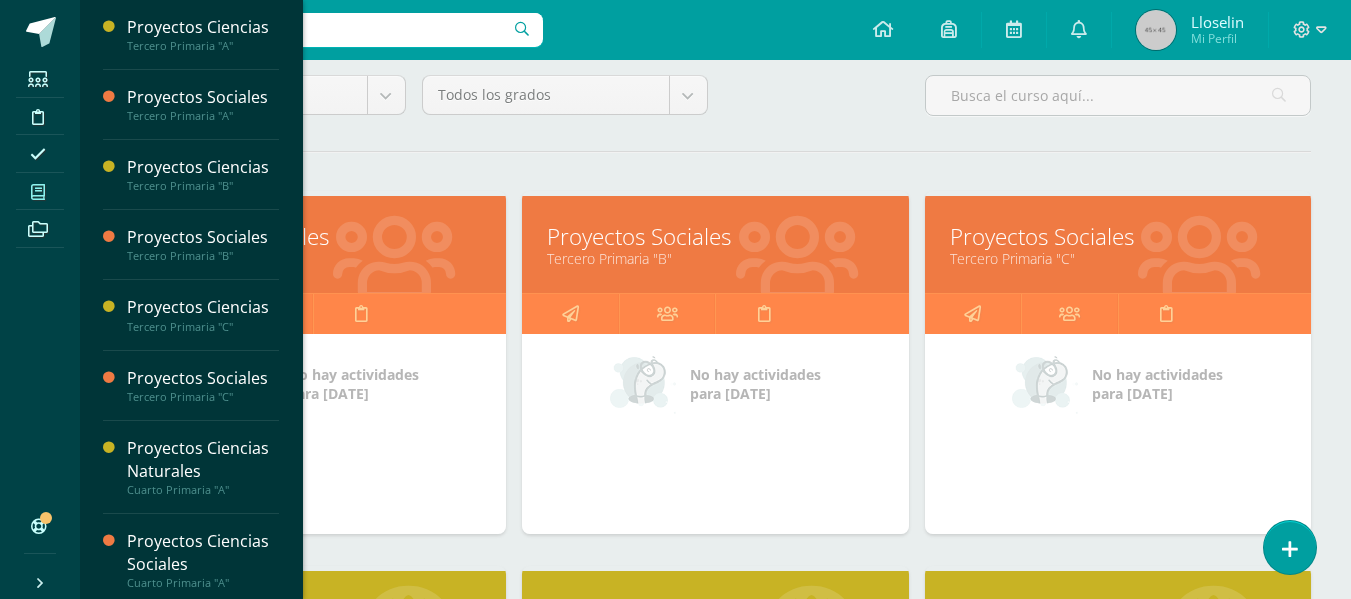 click on "Proyectos Sociales
Tercero Primaria "B"" at bounding box center (715, 244) 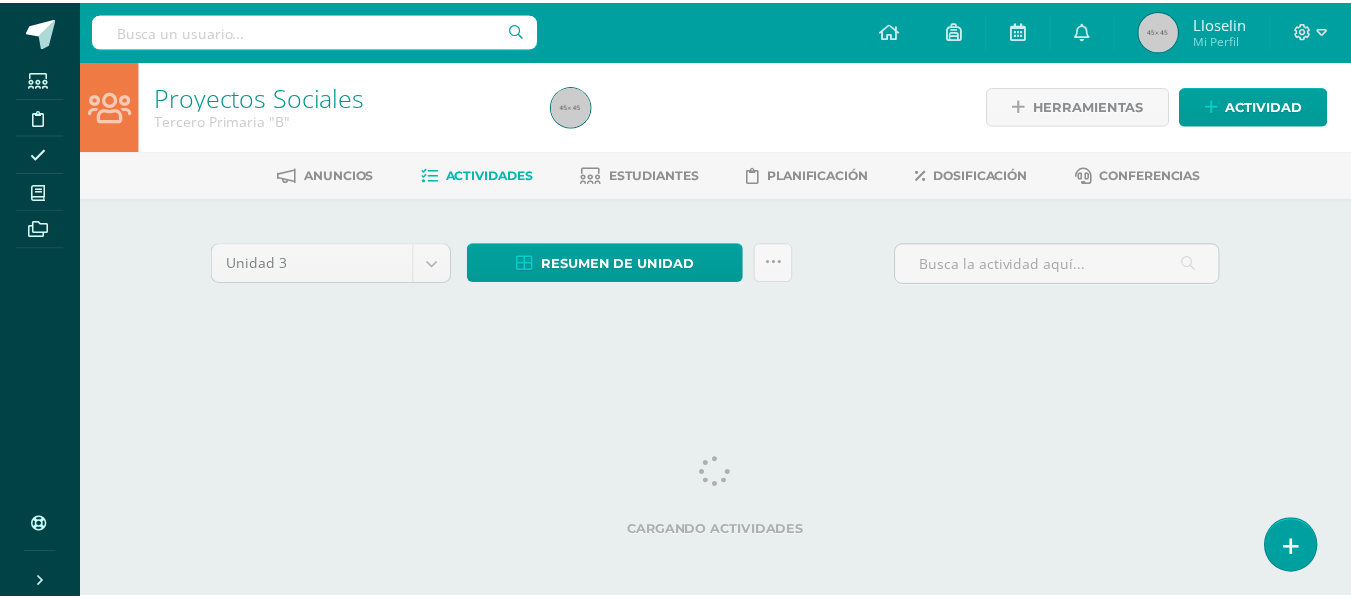 scroll, scrollTop: 0, scrollLeft: 0, axis: both 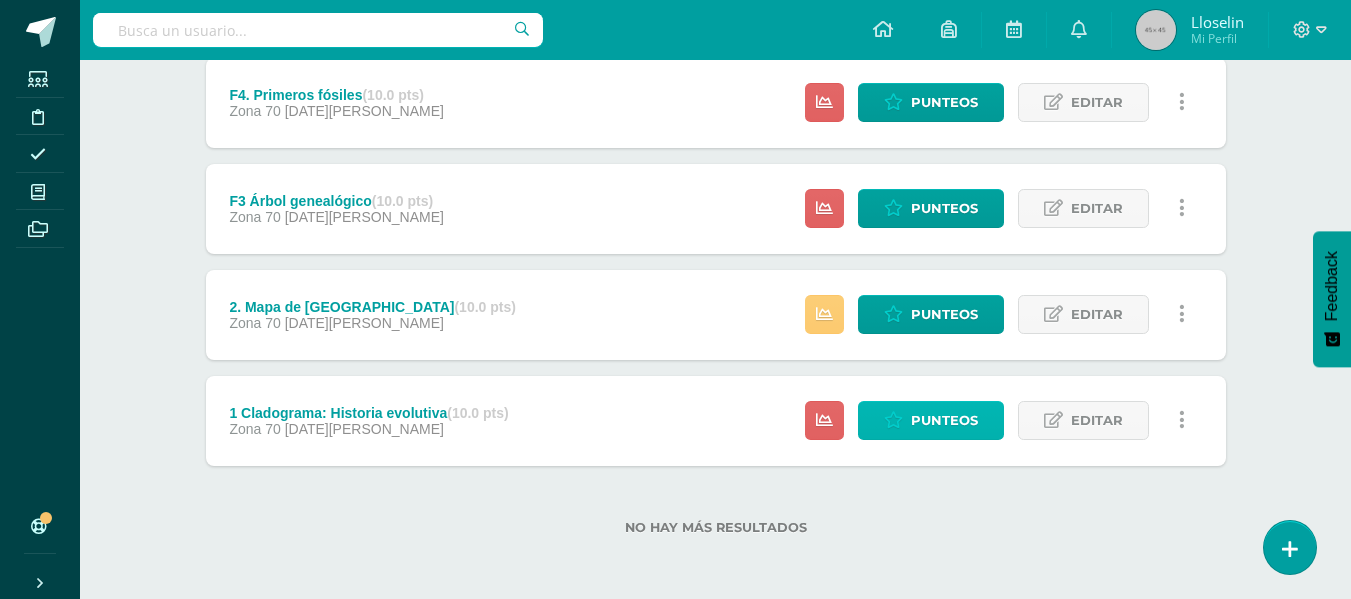 click on "Punteos" at bounding box center [944, 420] 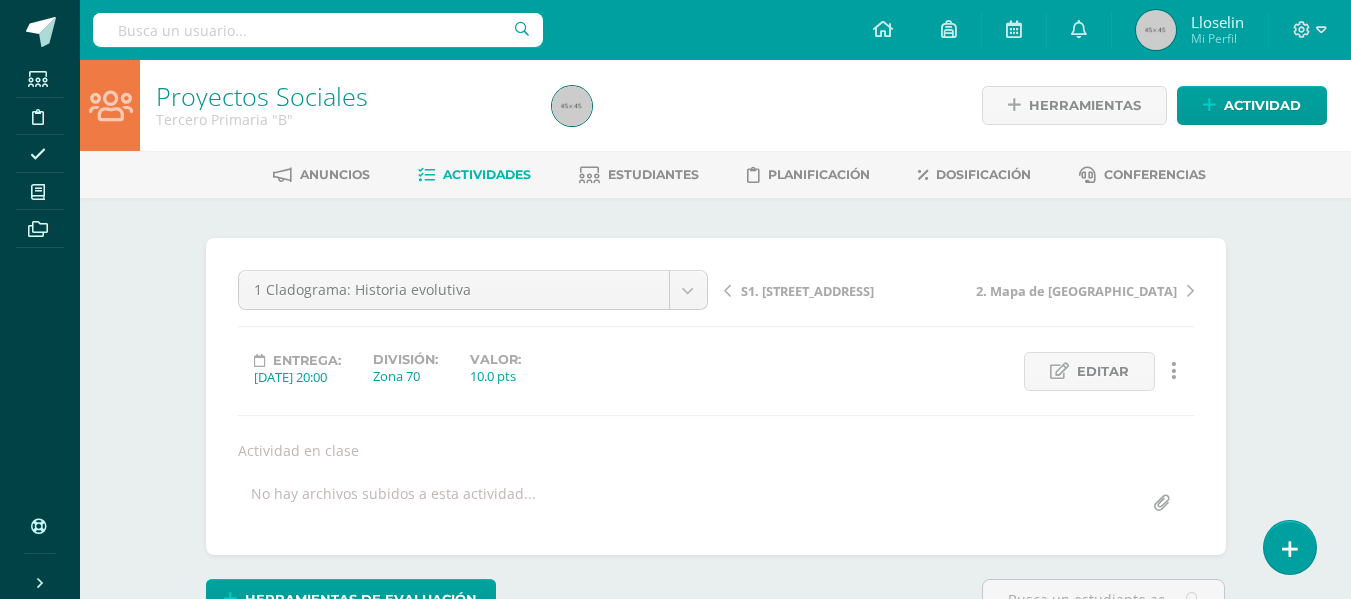 scroll, scrollTop: 29, scrollLeft: 0, axis: vertical 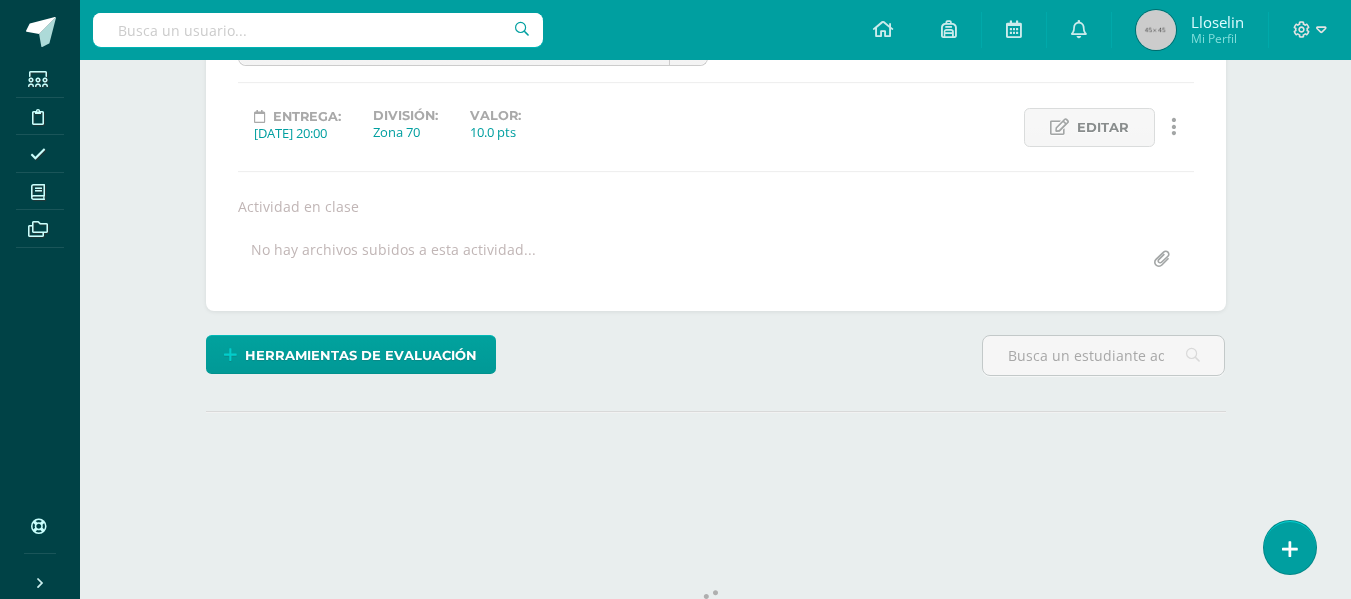click on "Estudiantes Disciplina Asistencia Mis cursos Archivos Soporte
Centro de ayuda
Últimas actualizaciones
10+ Cerrar panel
Proyectos Ciencias
Tercero
Primaria
"A"
Actividades Estudiantes Planificación Dosificación
Proyectos Sociales
Tercero
Primaria
"A"
Actividades Estudiantes Planificación Dosificación
Proyectos Ciencias
Tercero
Primaria
"B"
Actividades Estudiantes Planificación Dosificación
Proyectos Sociales
Actividades Estudiantes Planificación Mi Perfil" at bounding box center [675, 161] 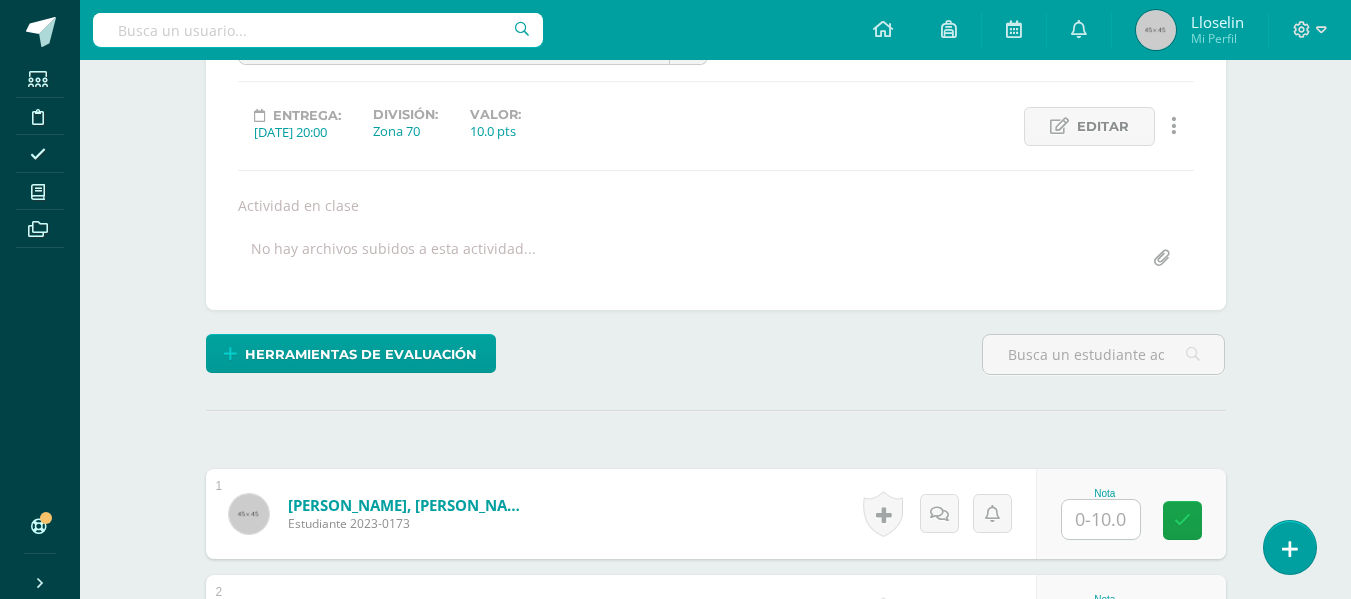 scroll, scrollTop: 246, scrollLeft: 0, axis: vertical 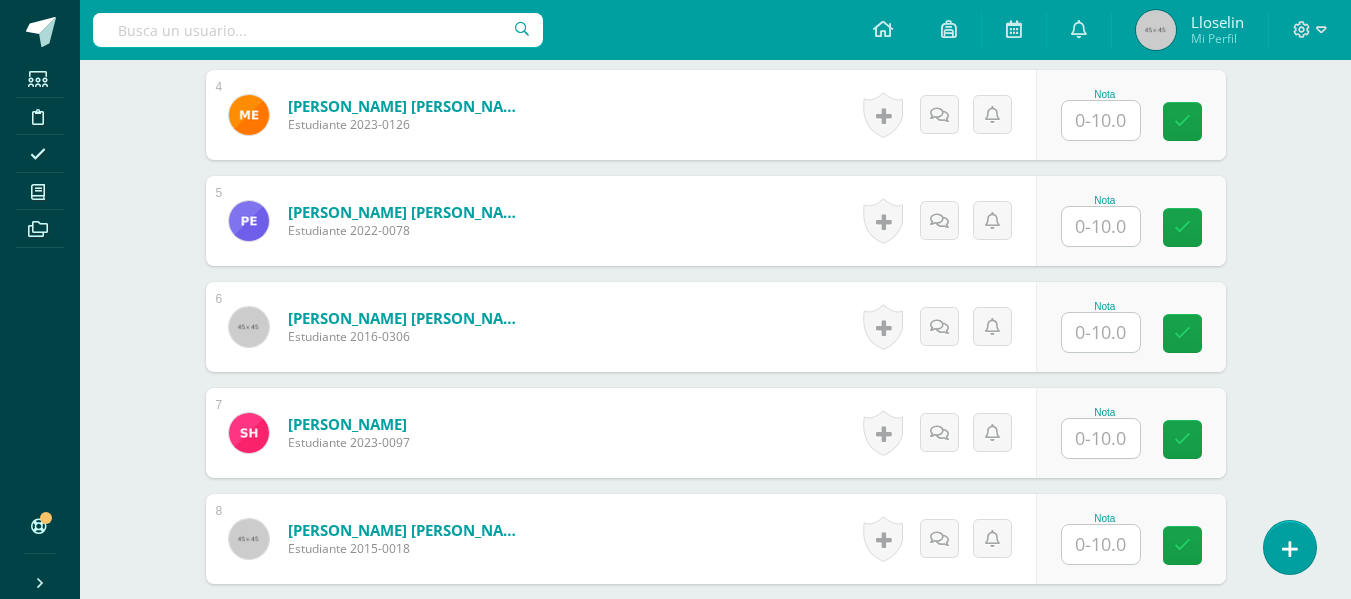 click on "Nota" at bounding box center (1131, 221) 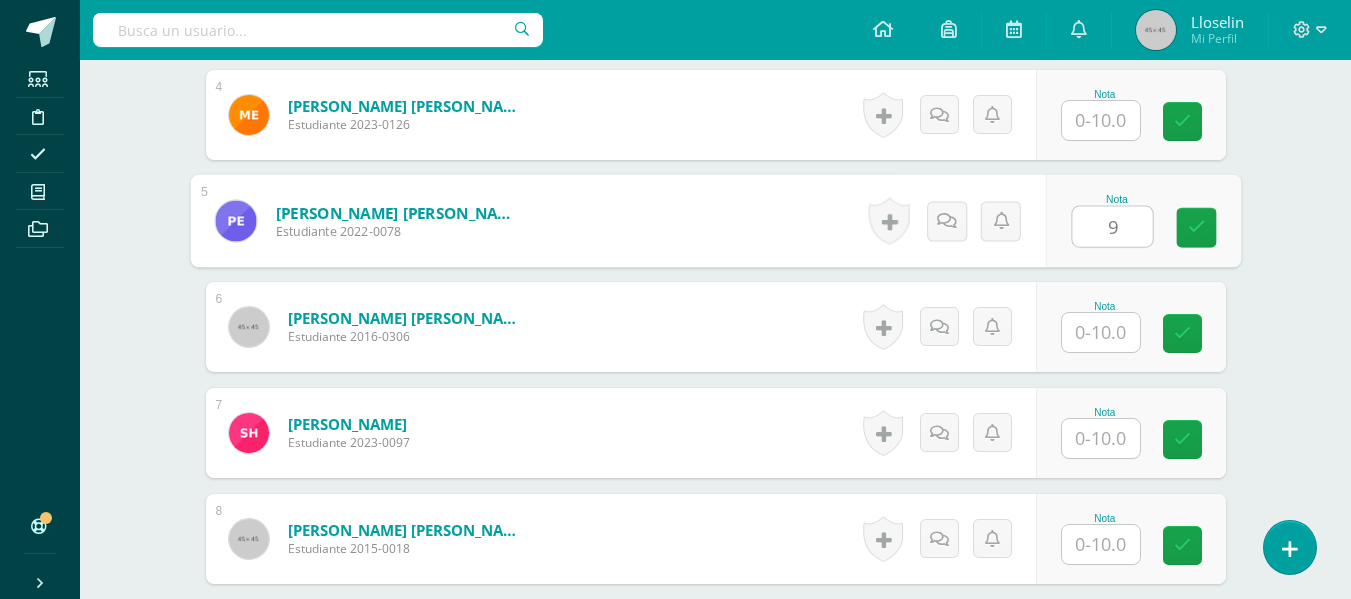 type on "9" 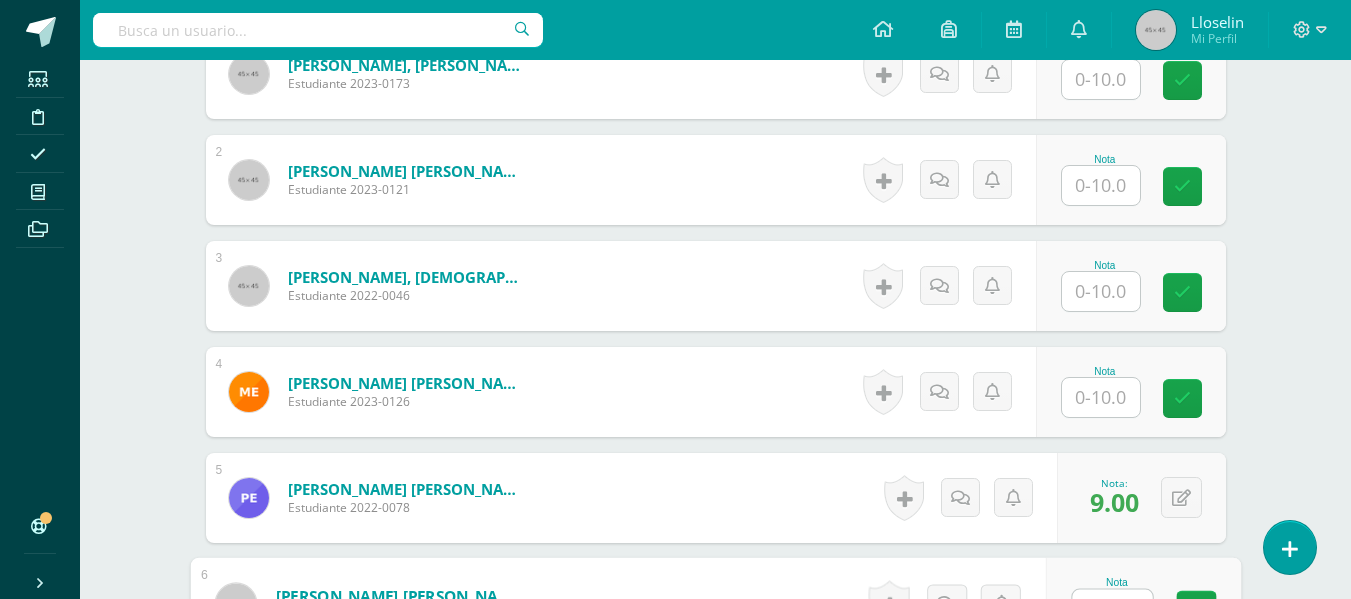 scroll, scrollTop: 680, scrollLeft: 0, axis: vertical 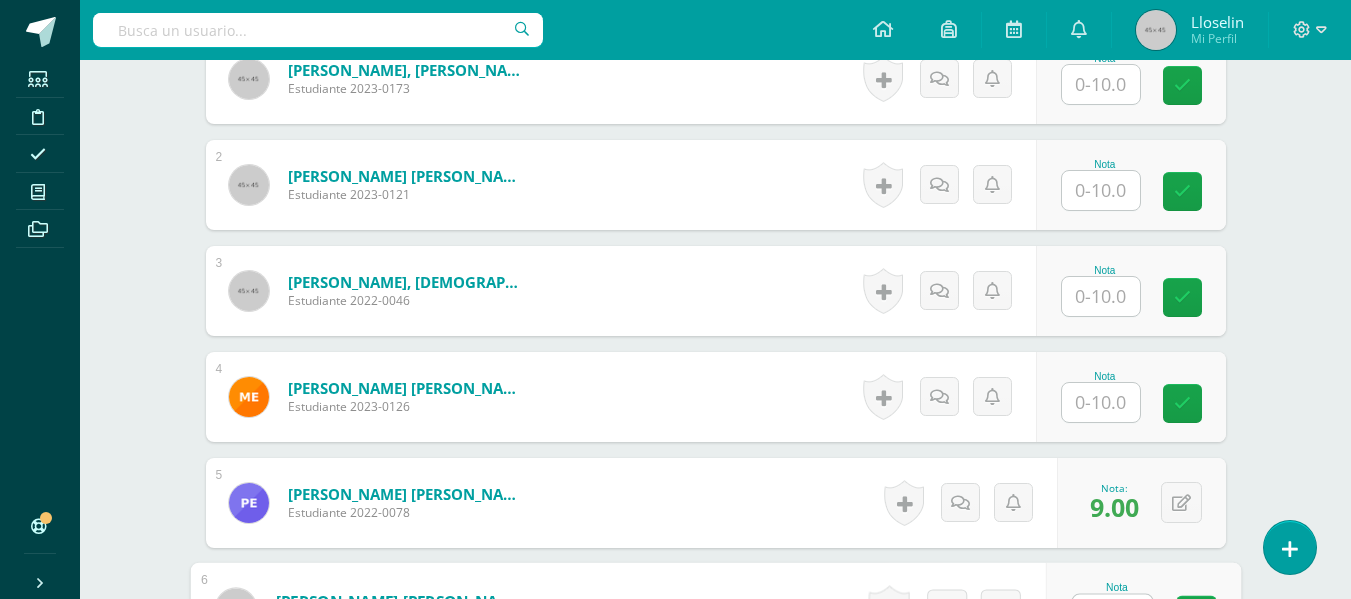 click at bounding box center (1101, 190) 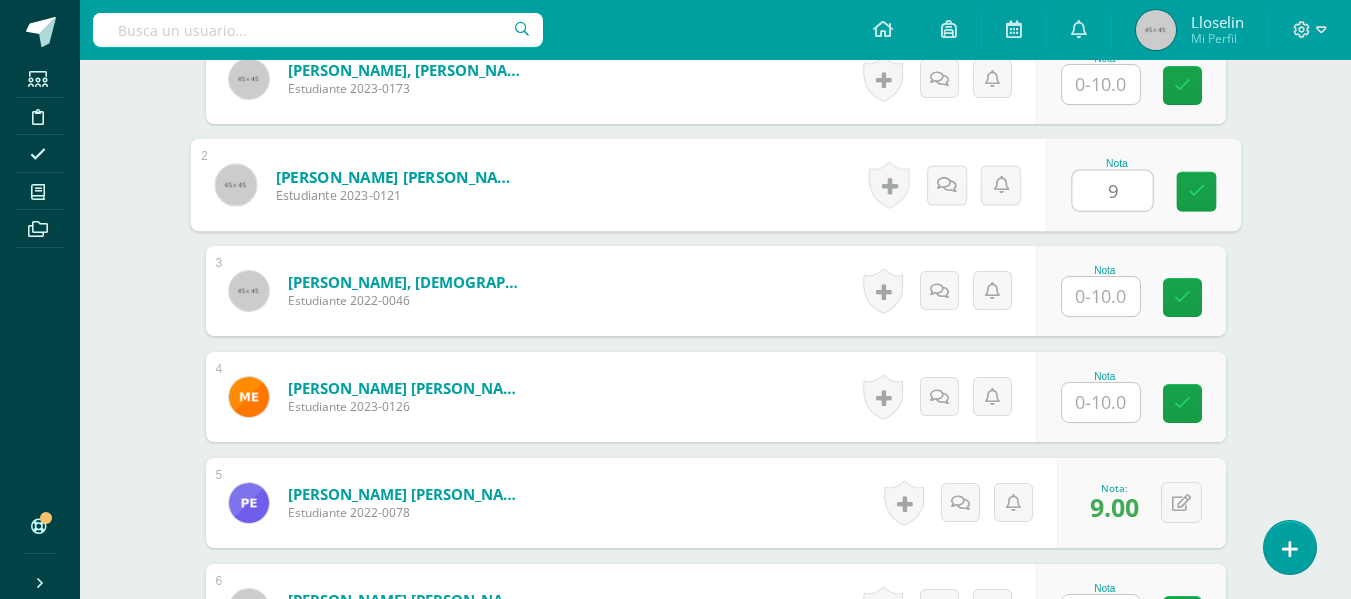 type on "9" 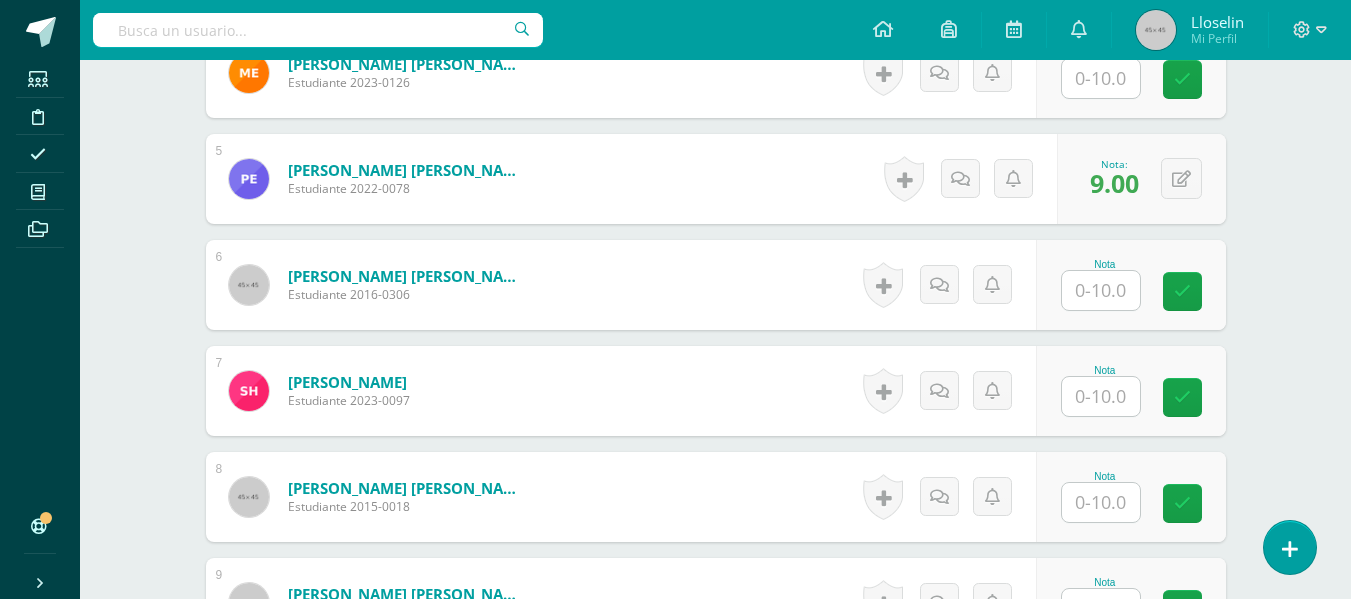 scroll, scrollTop: 1030, scrollLeft: 0, axis: vertical 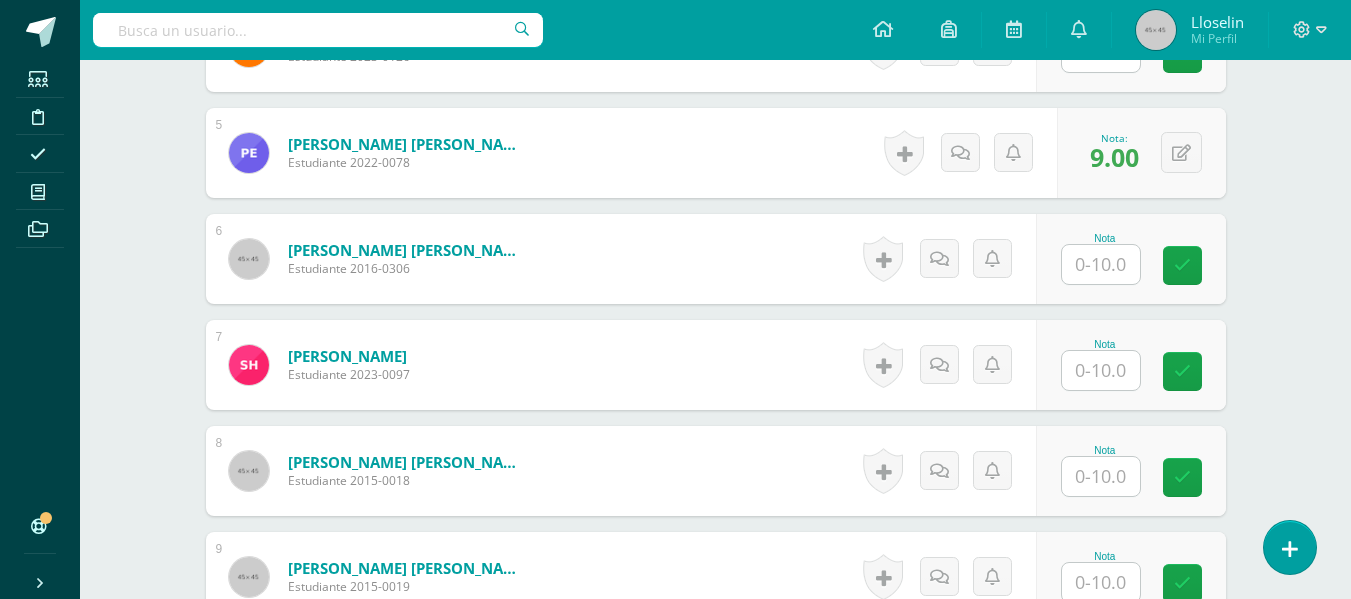 click at bounding box center [1101, 370] 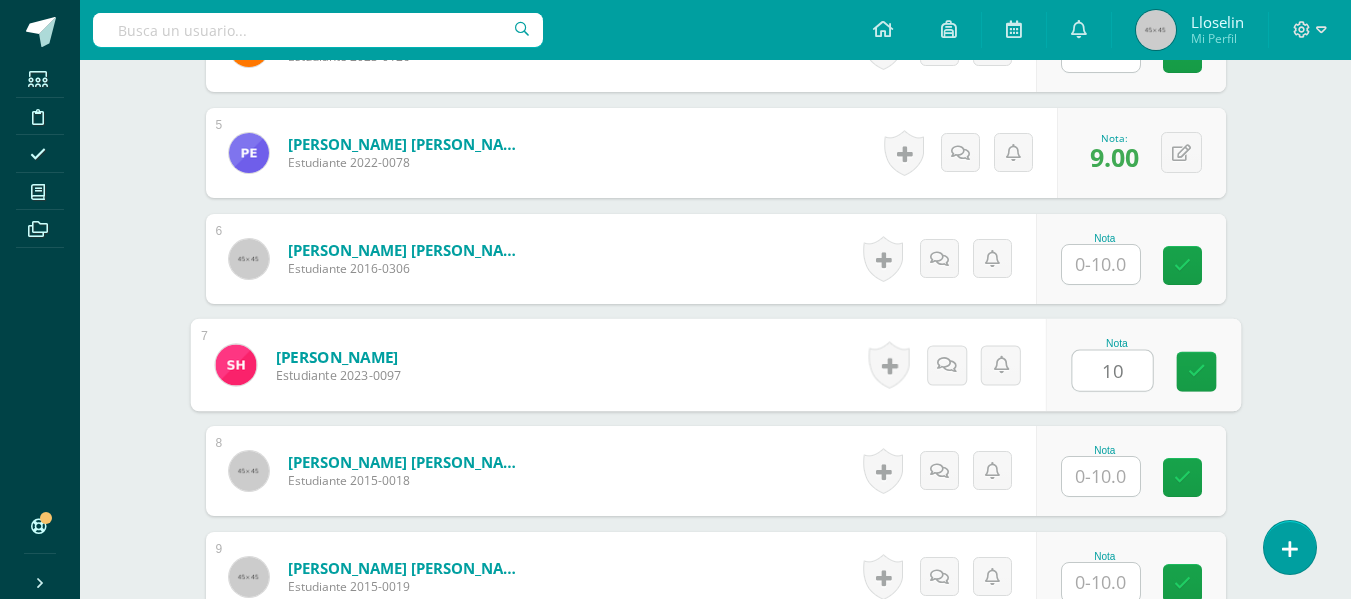 type on "10" 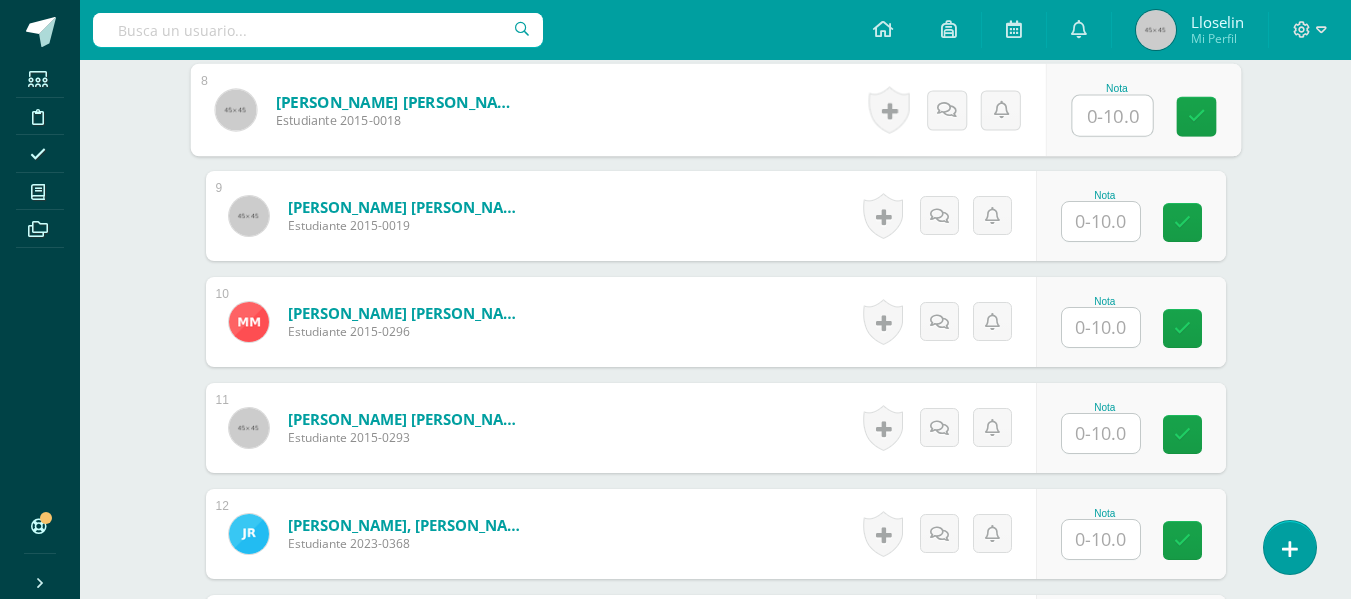 scroll, scrollTop: 1412, scrollLeft: 0, axis: vertical 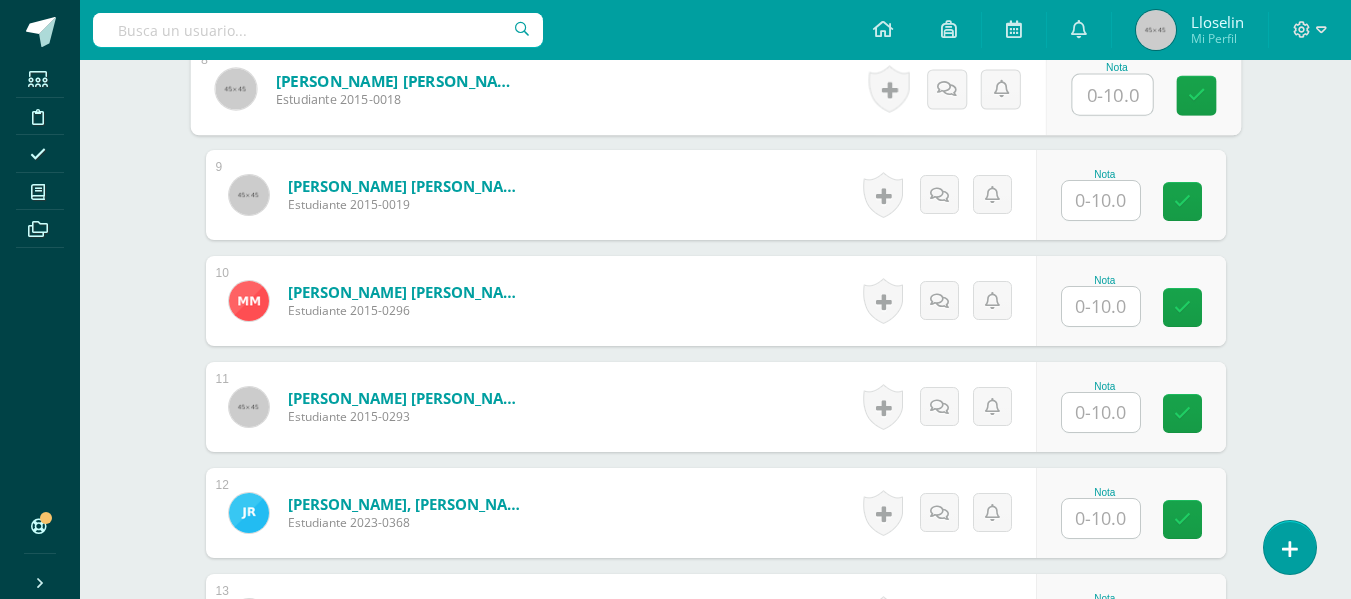 click at bounding box center (1101, 412) 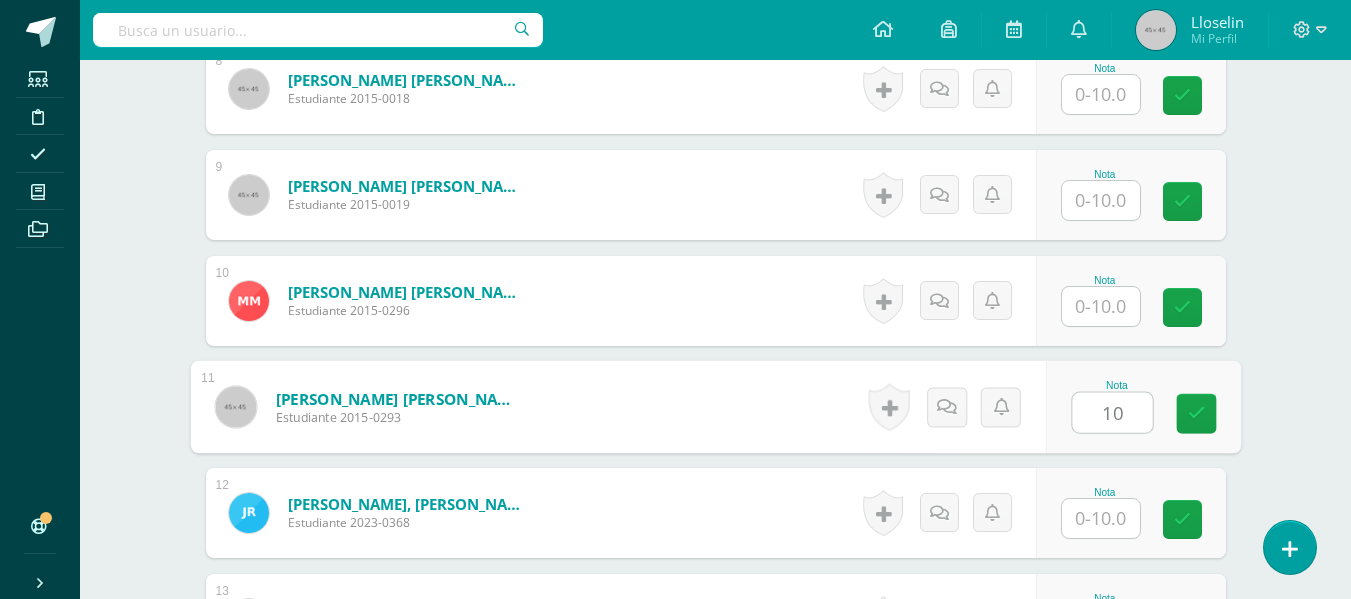 type on "10" 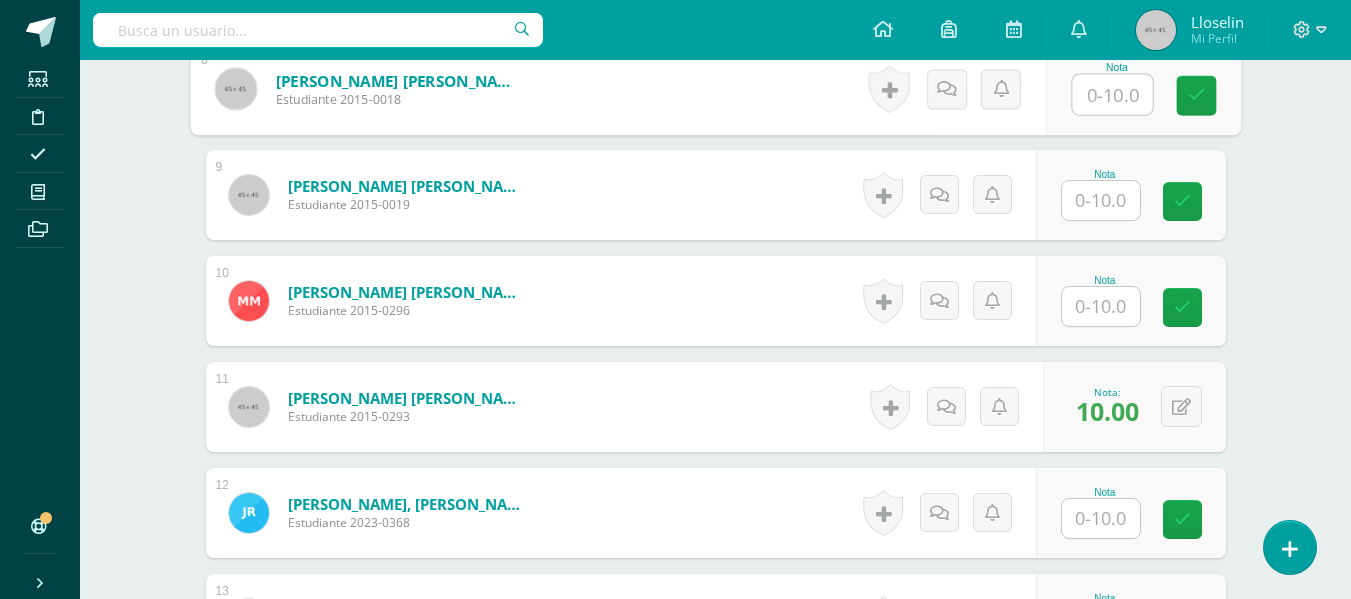 click at bounding box center [1112, 95] 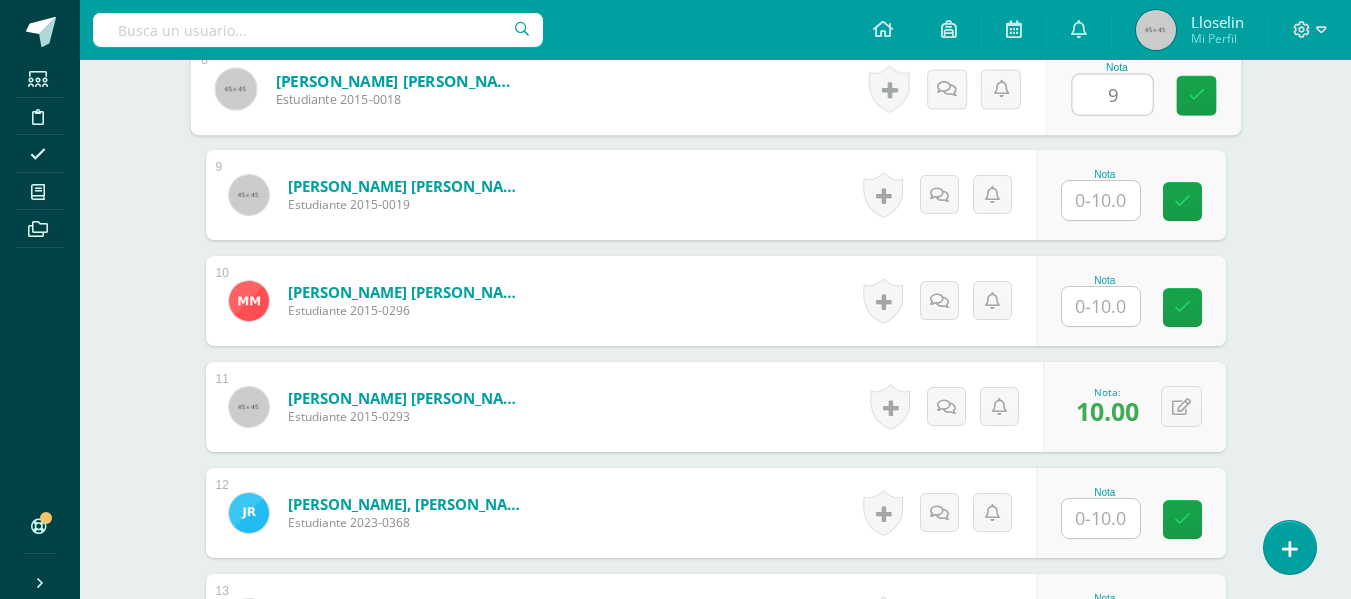 type on "9" 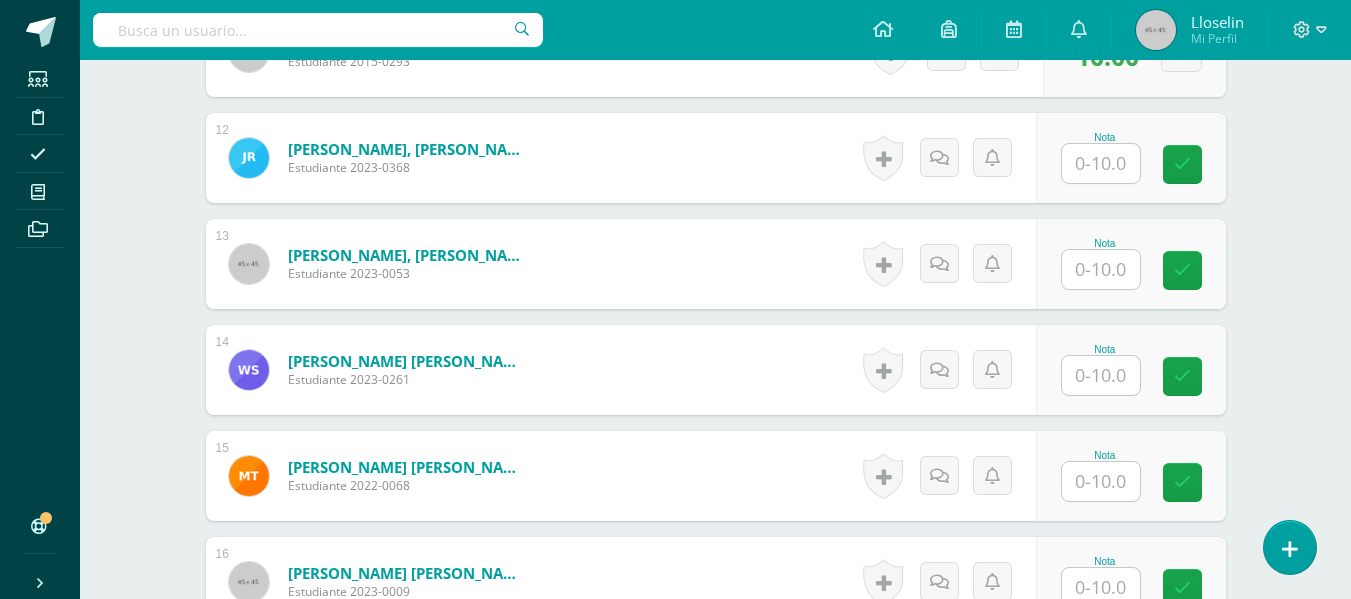 scroll, scrollTop: 1814, scrollLeft: 0, axis: vertical 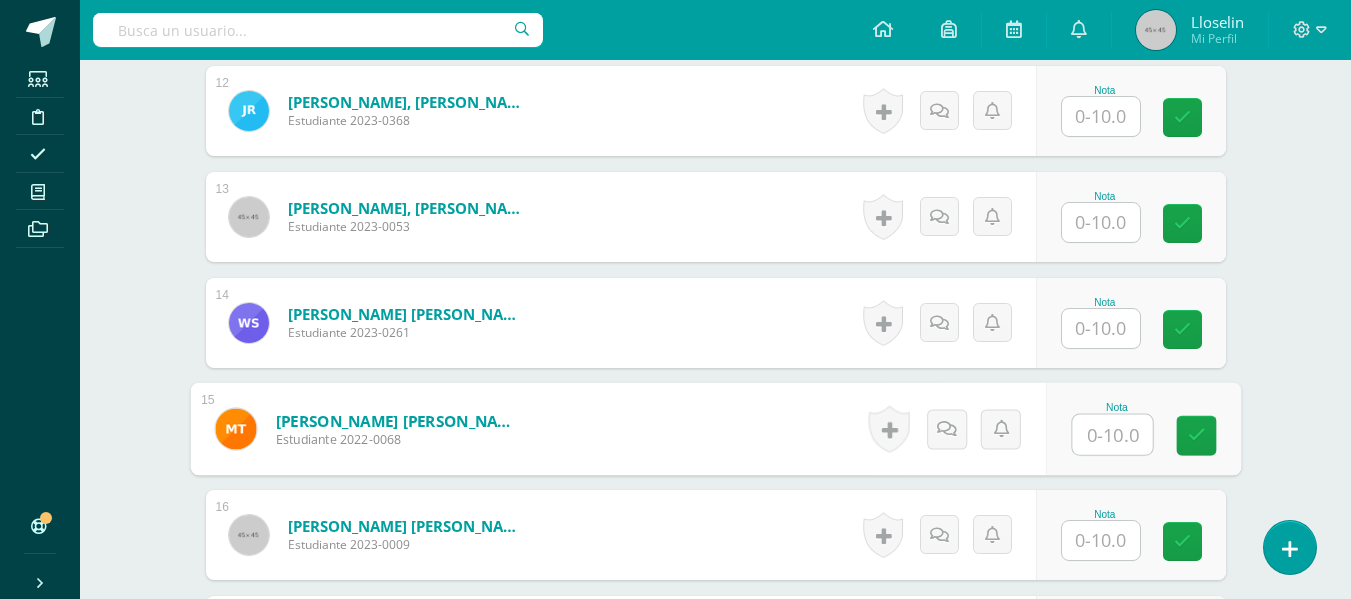 click at bounding box center (1112, 435) 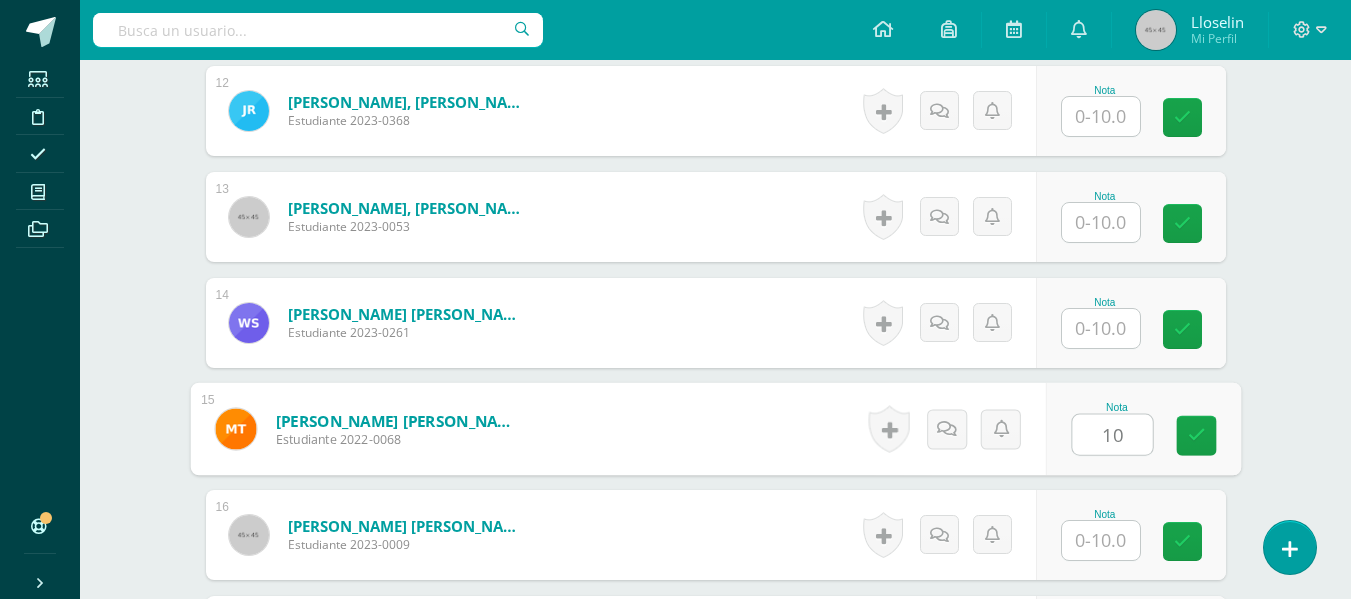 type on "10" 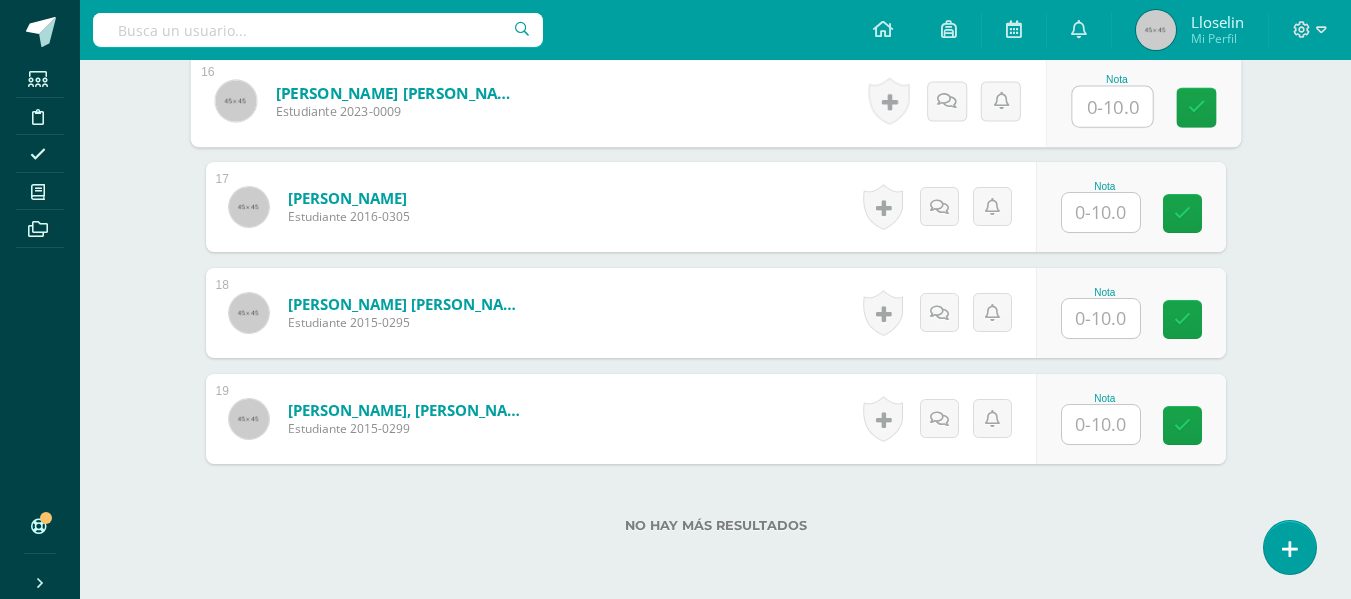 scroll, scrollTop: 2222, scrollLeft: 0, axis: vertical 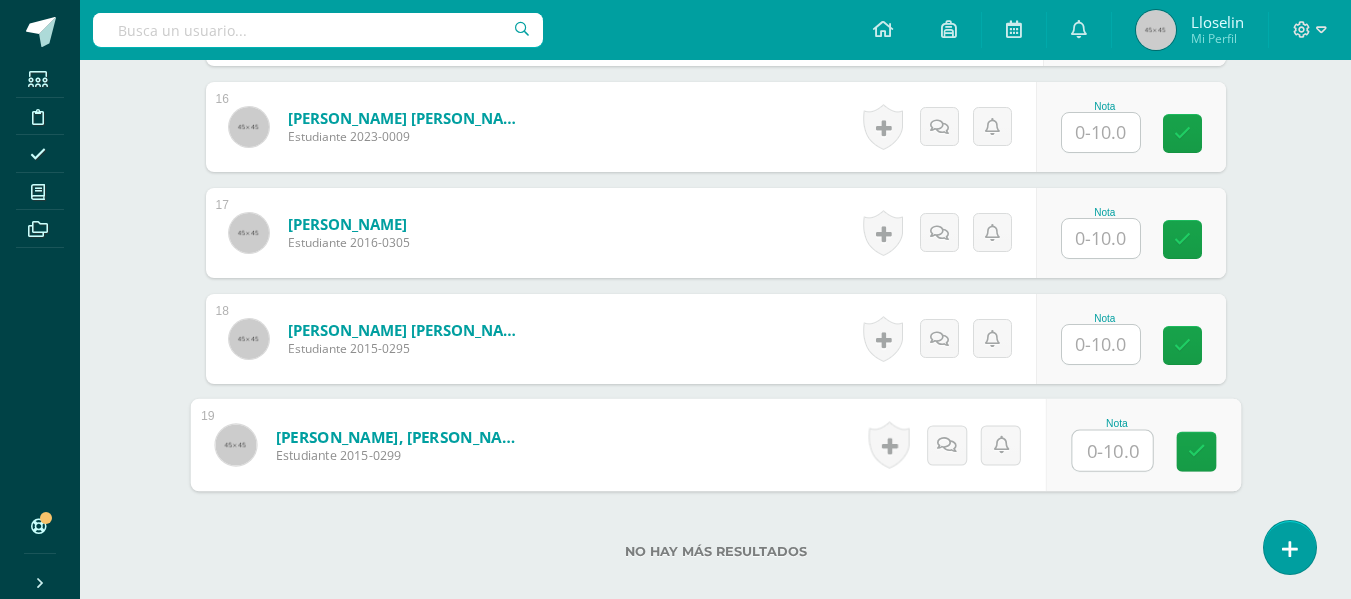 click at bounding box center (1112, 451) 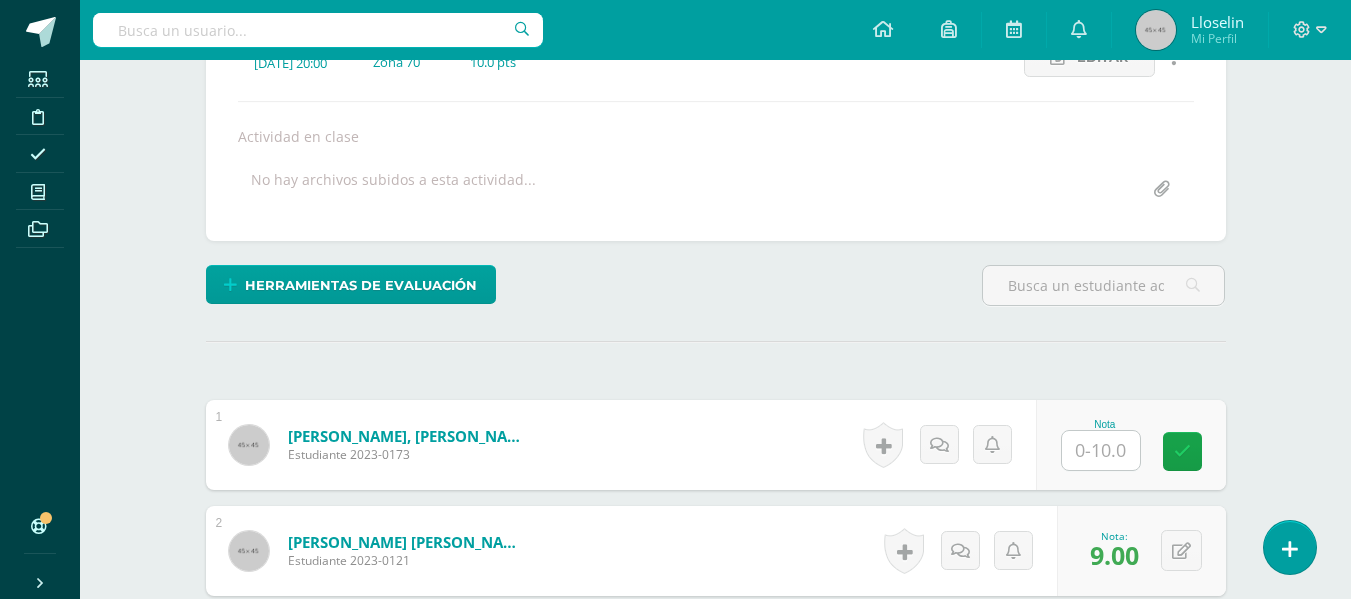 scroll, scrollTop: 319, scrollLeft: 0, axis: vertical 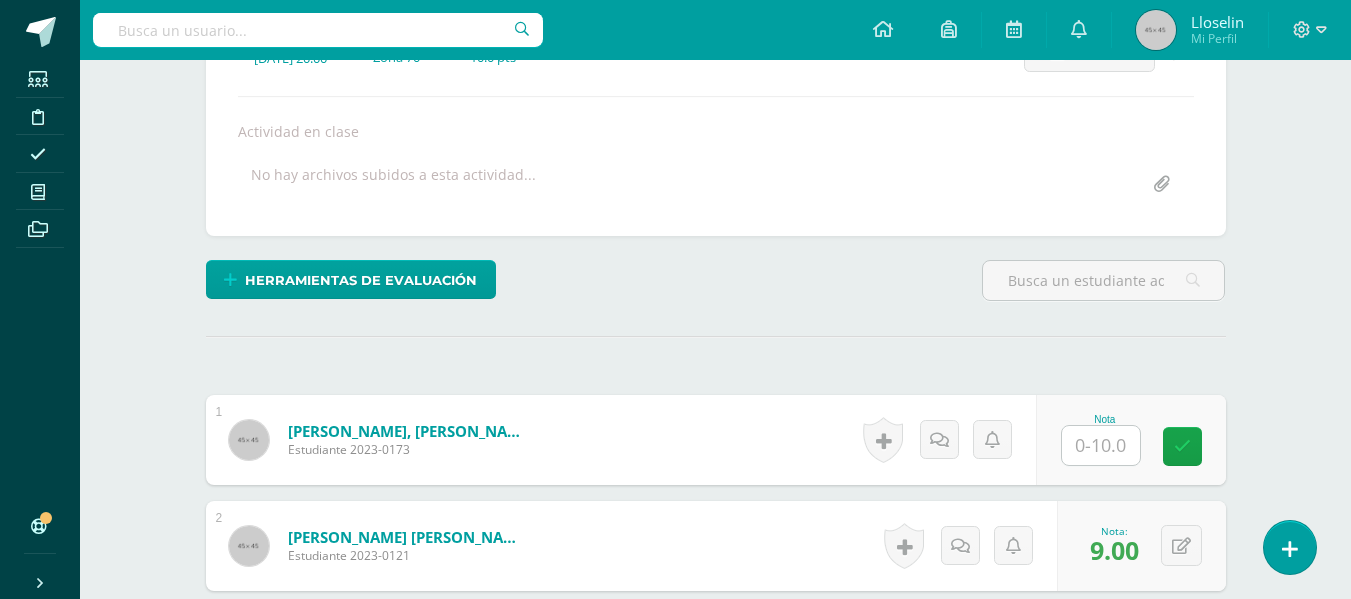 click at bounding box center (1101, 445) 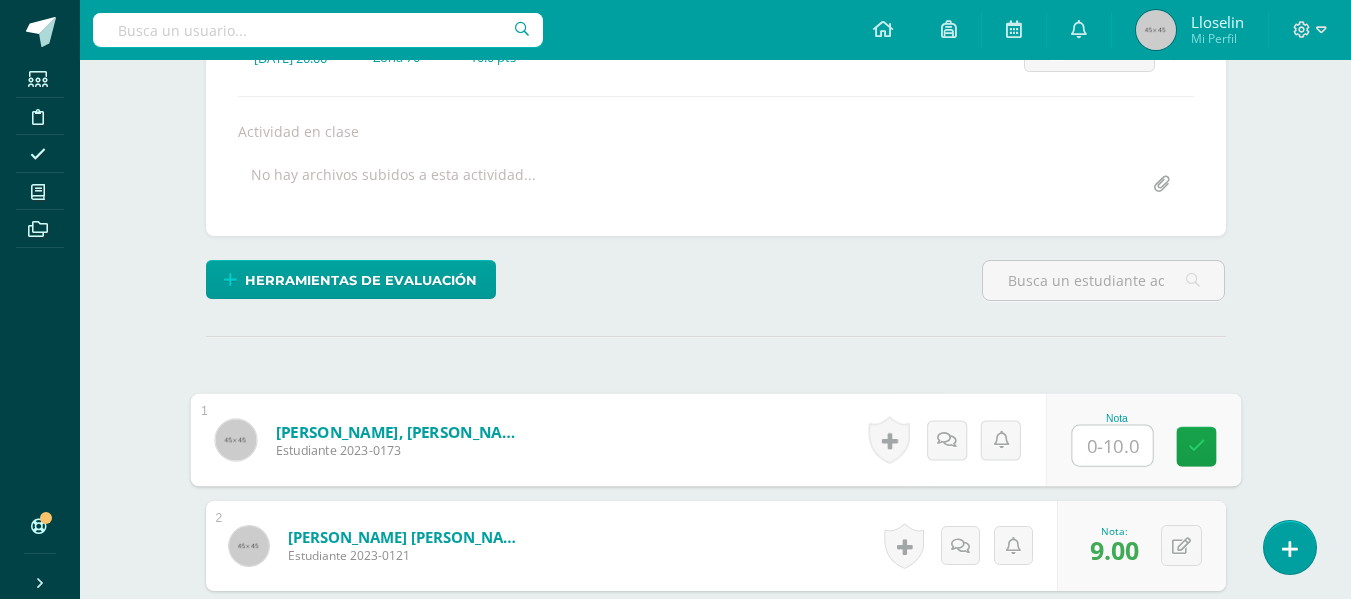 type on "9" 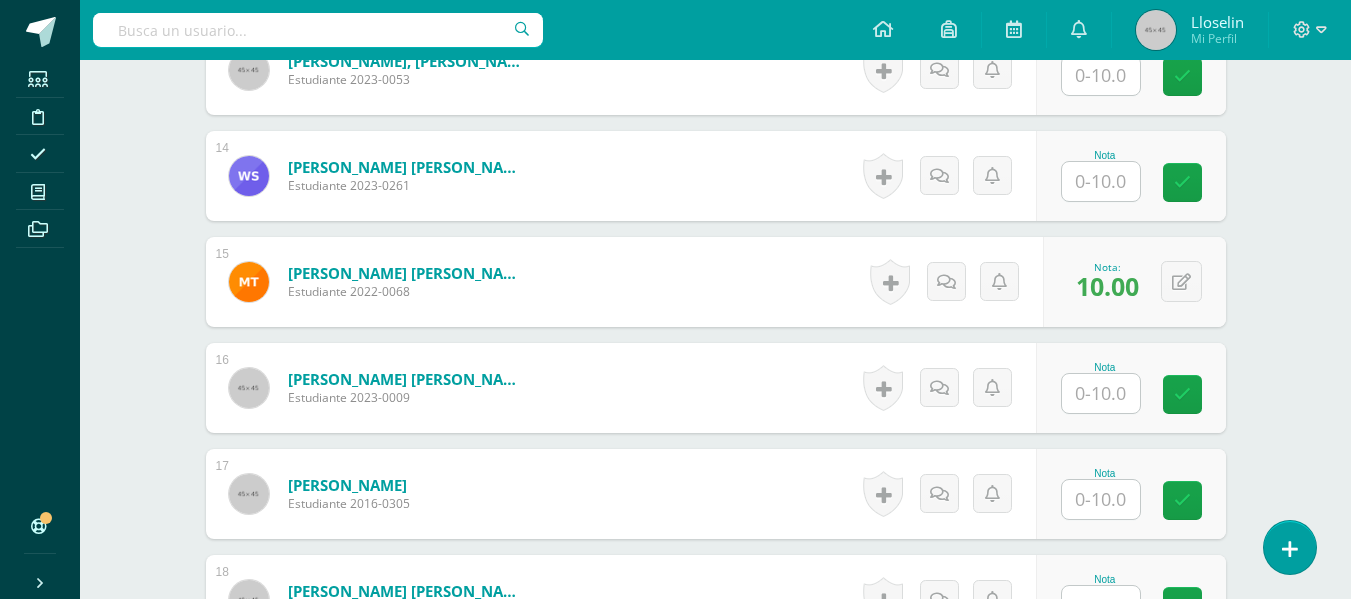 scroll, scrollTop: 2003, scrollLeft: 0, axis: vertical 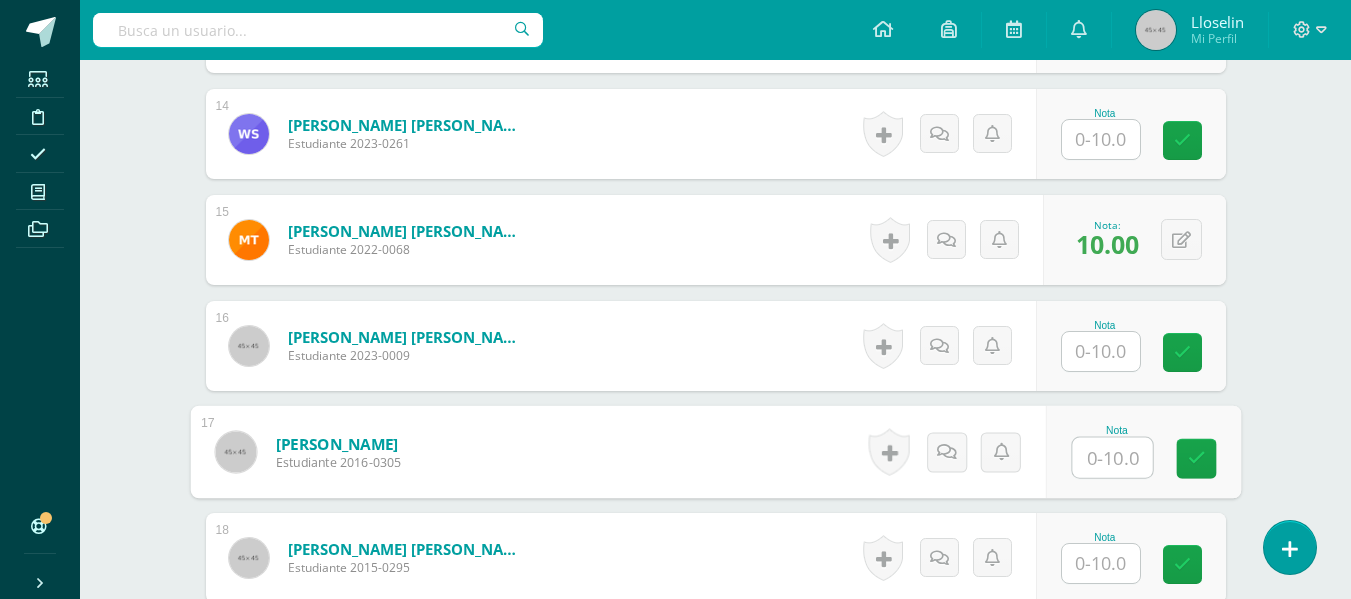 click at bounding box center (1112, 458) 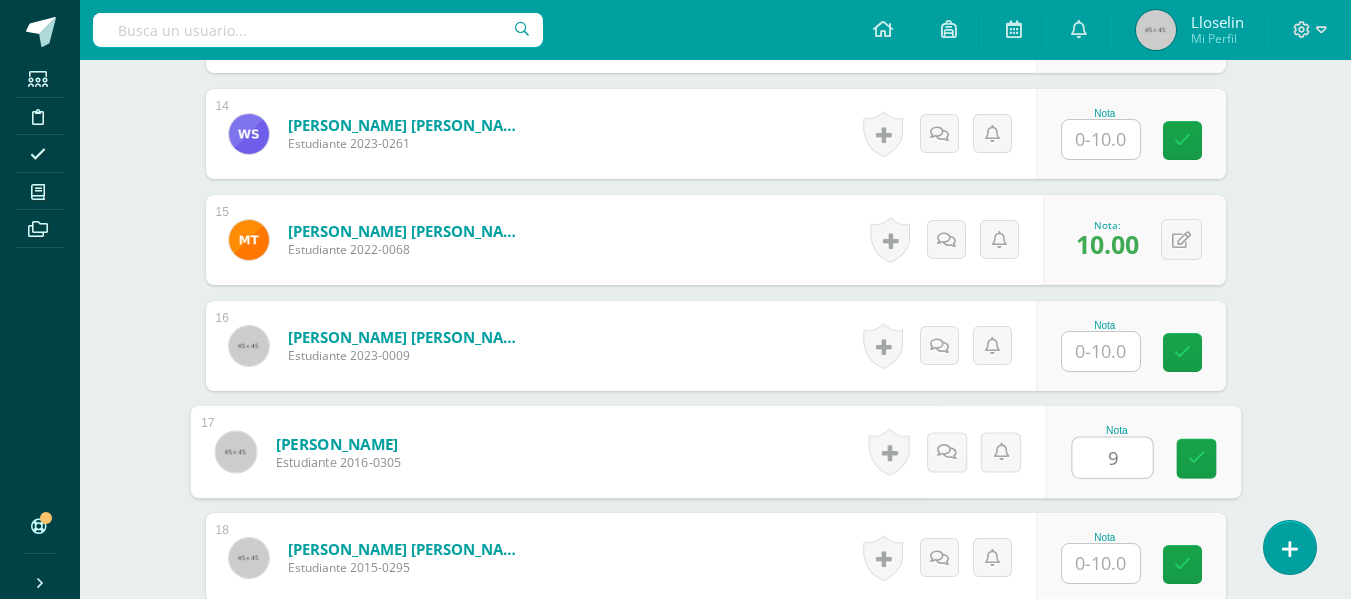 type on "9" 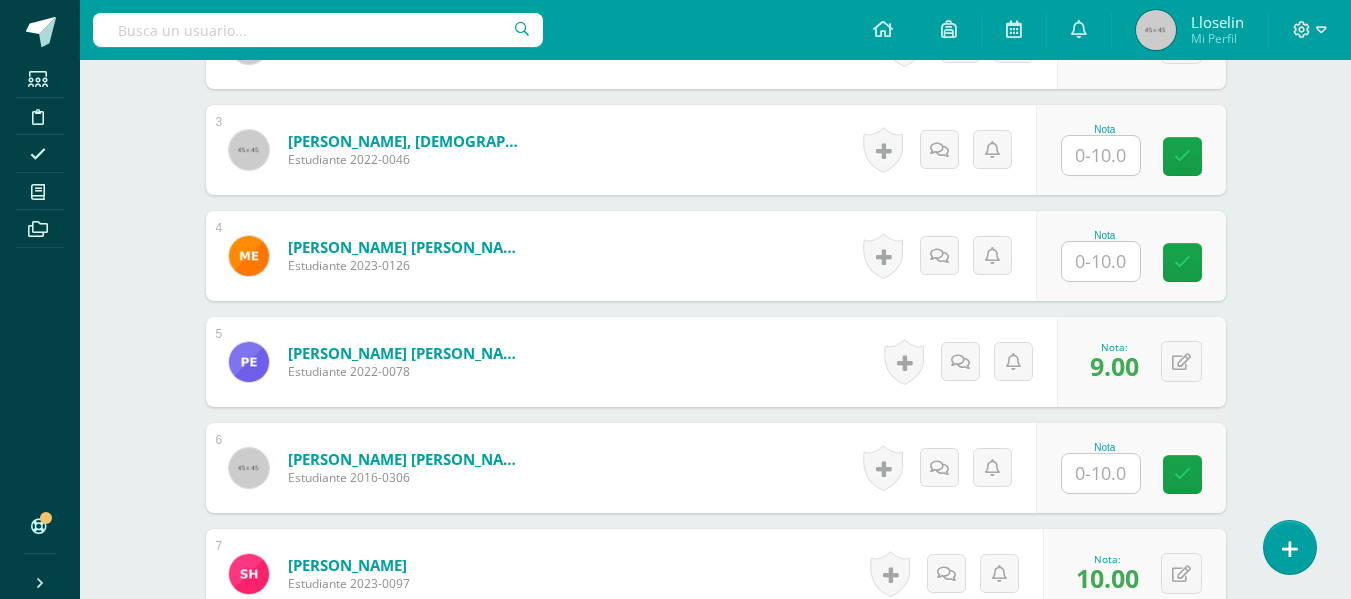 scroll, scrollTop: 811, scrollLeft: 0, axis: vertical 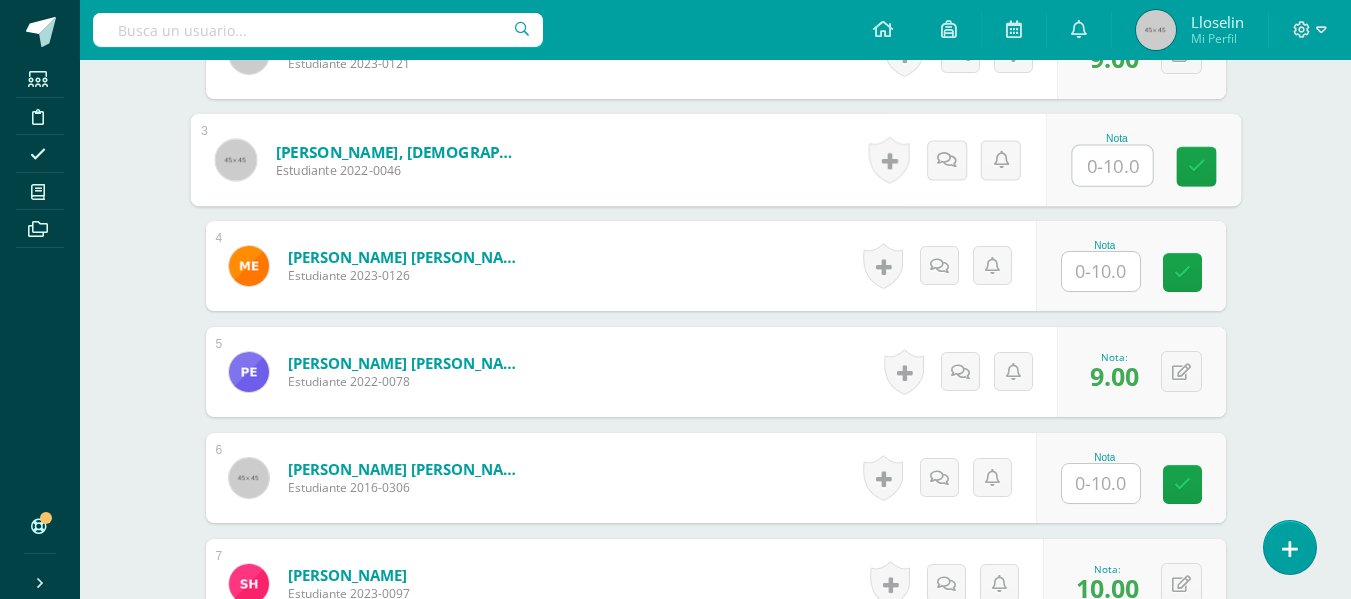 click at bounding box center (1112, 166) 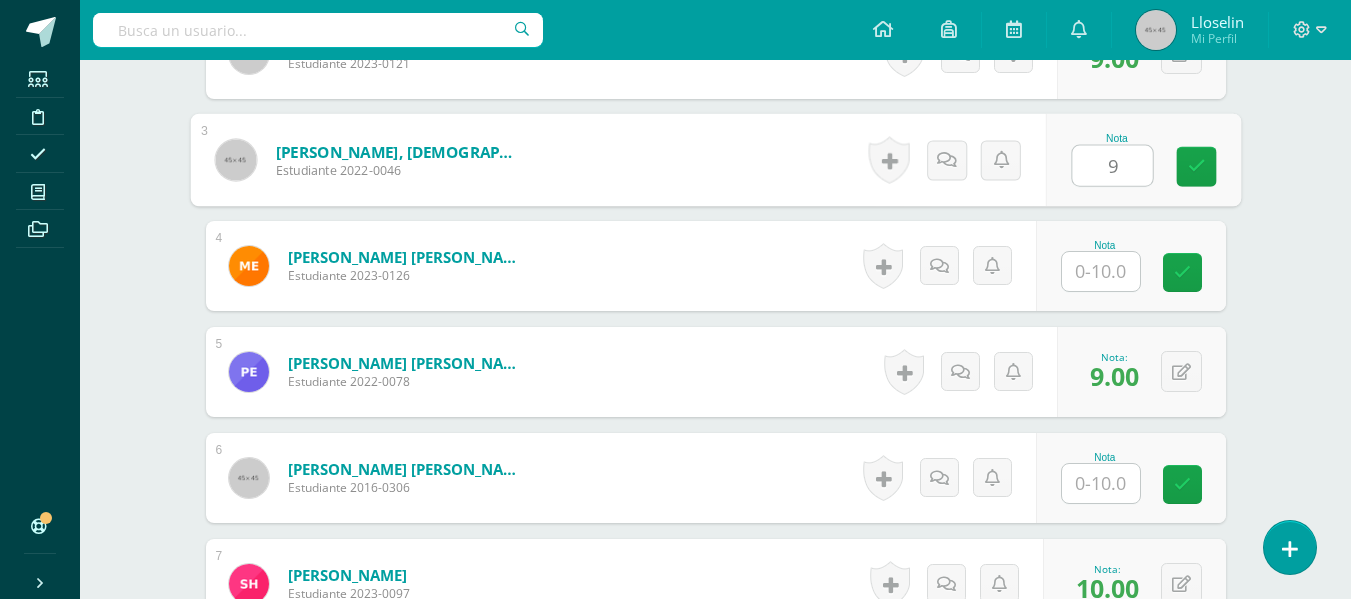 type on "9" 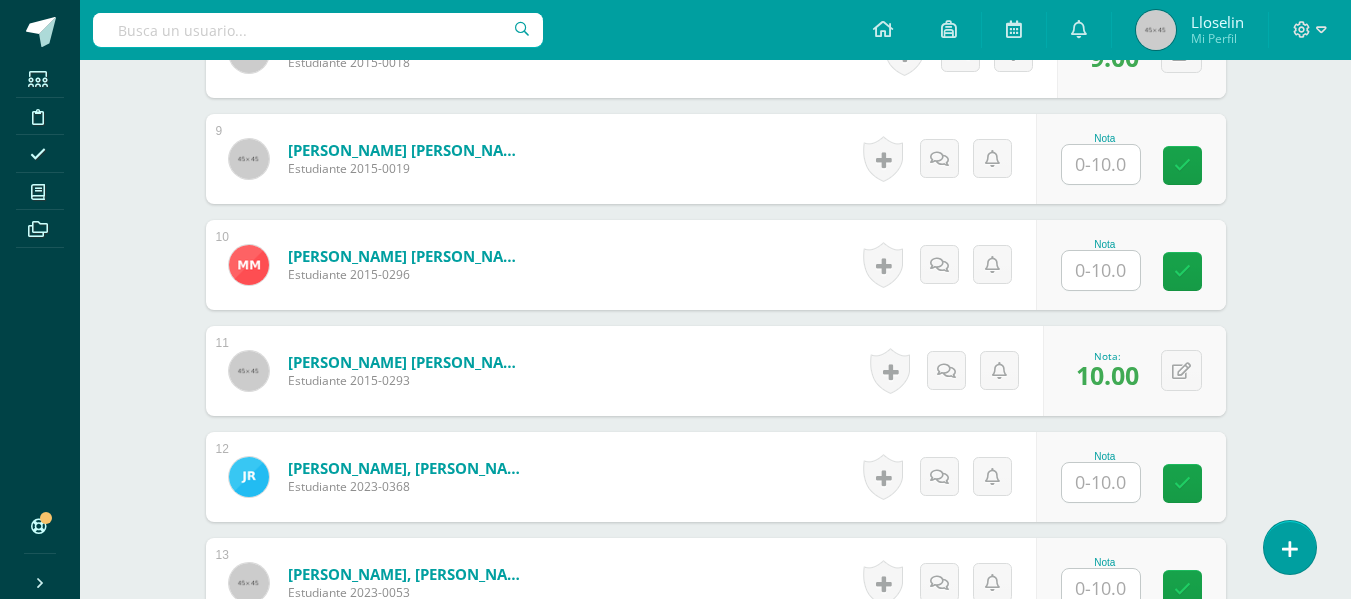scroll, scrollTop: 1459, scrollLeft: 0, axis: vertical 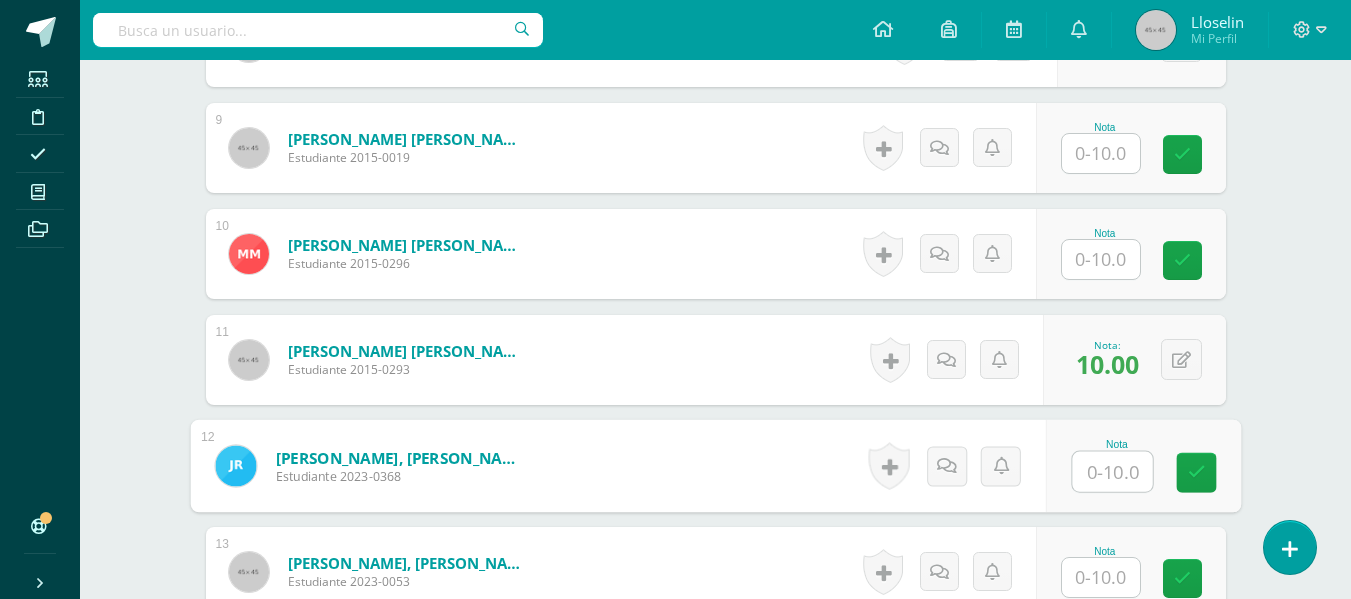 click at bounding box center (1112, 472) 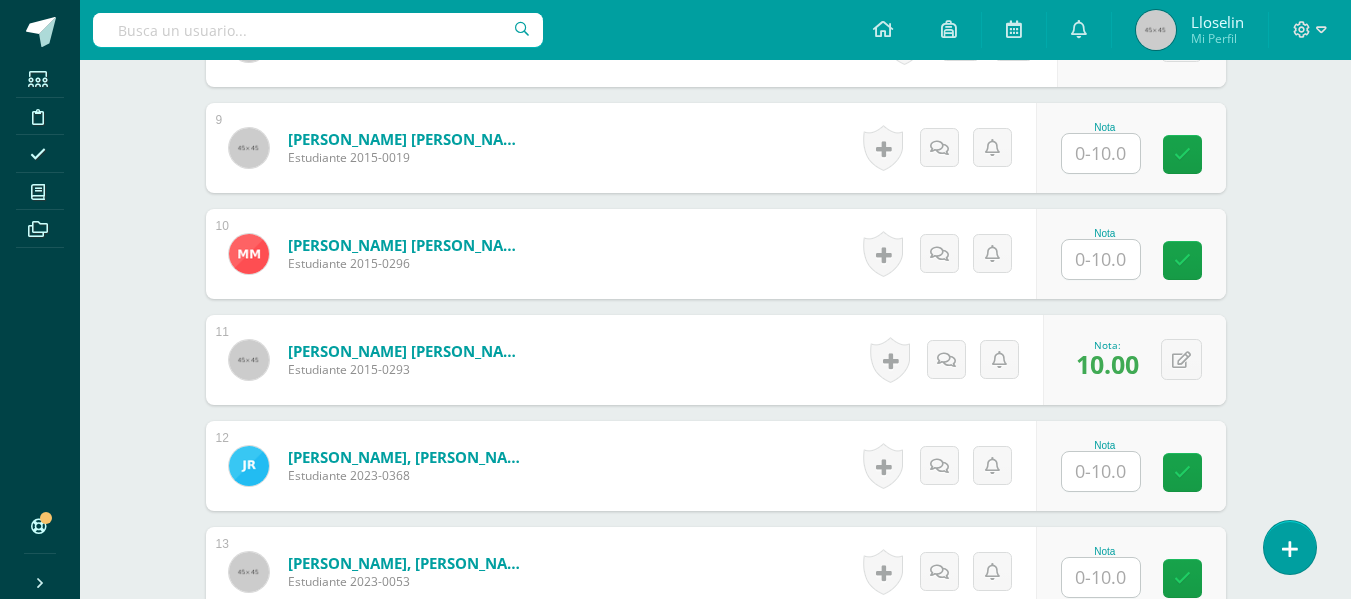 click on "Nota" at bounding box center (1105, 127) 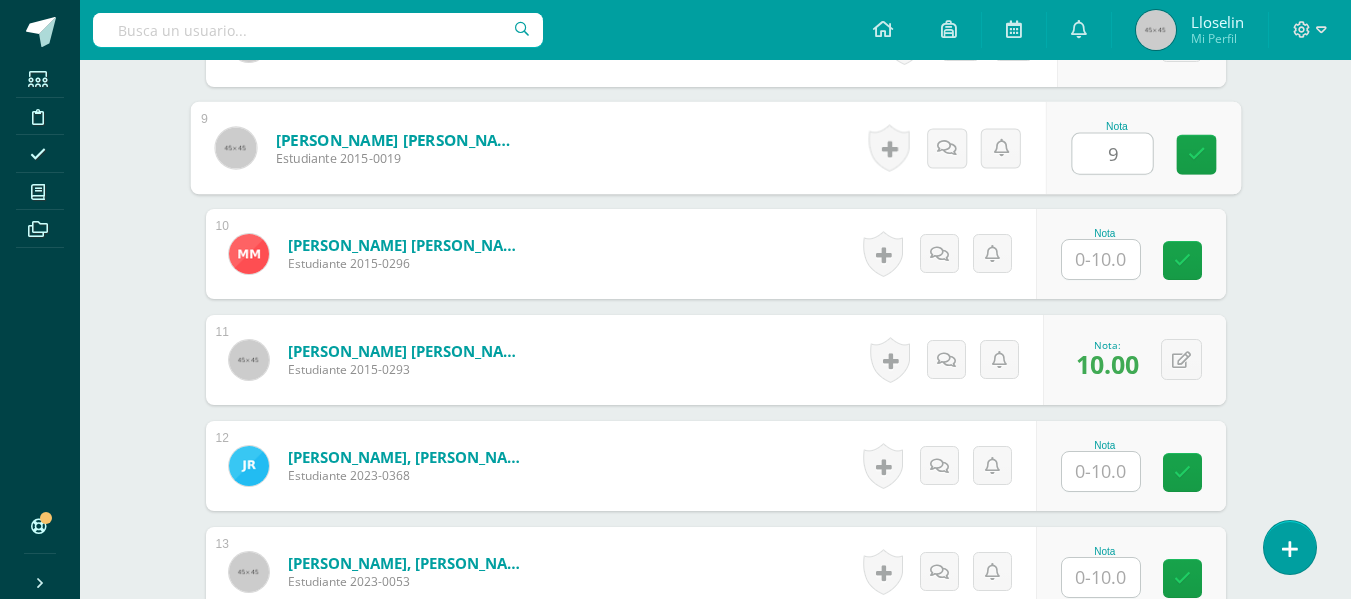 type on "9" 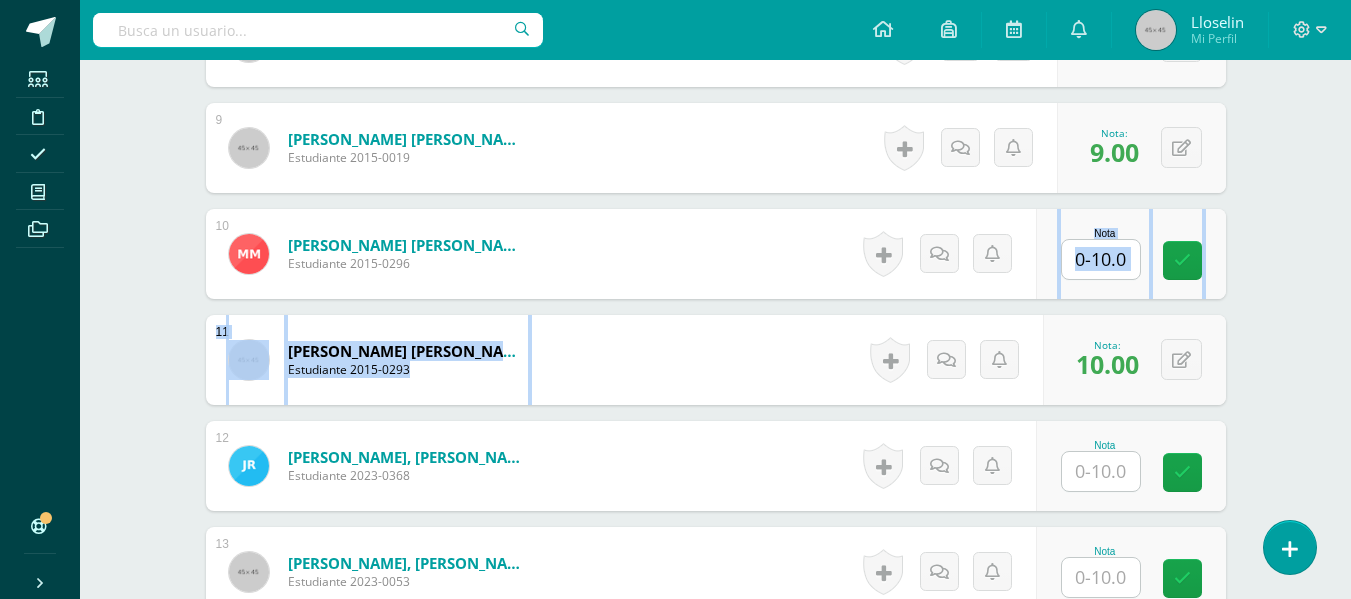 drag, startPoint x: 1343, startPoint y: 226, endPoint x: 1363, endPoint y: 385, distance: 160.25293 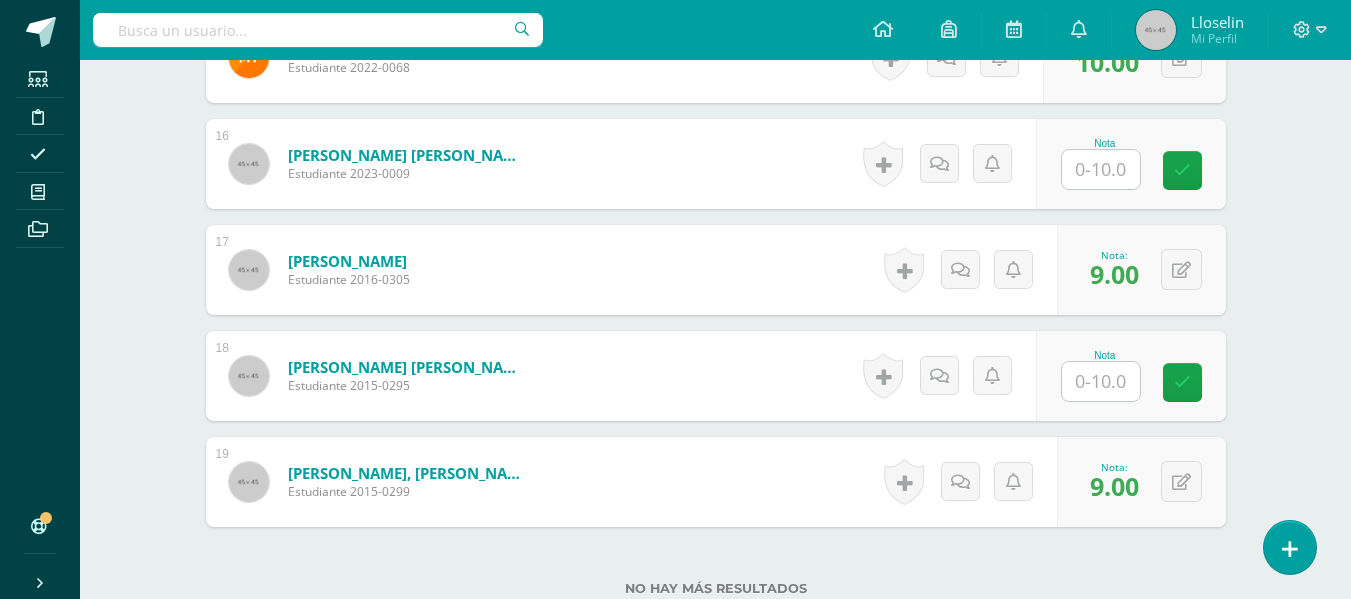 scroll, scrollTop: 2342, scrollLeft: 0, axis: vertical 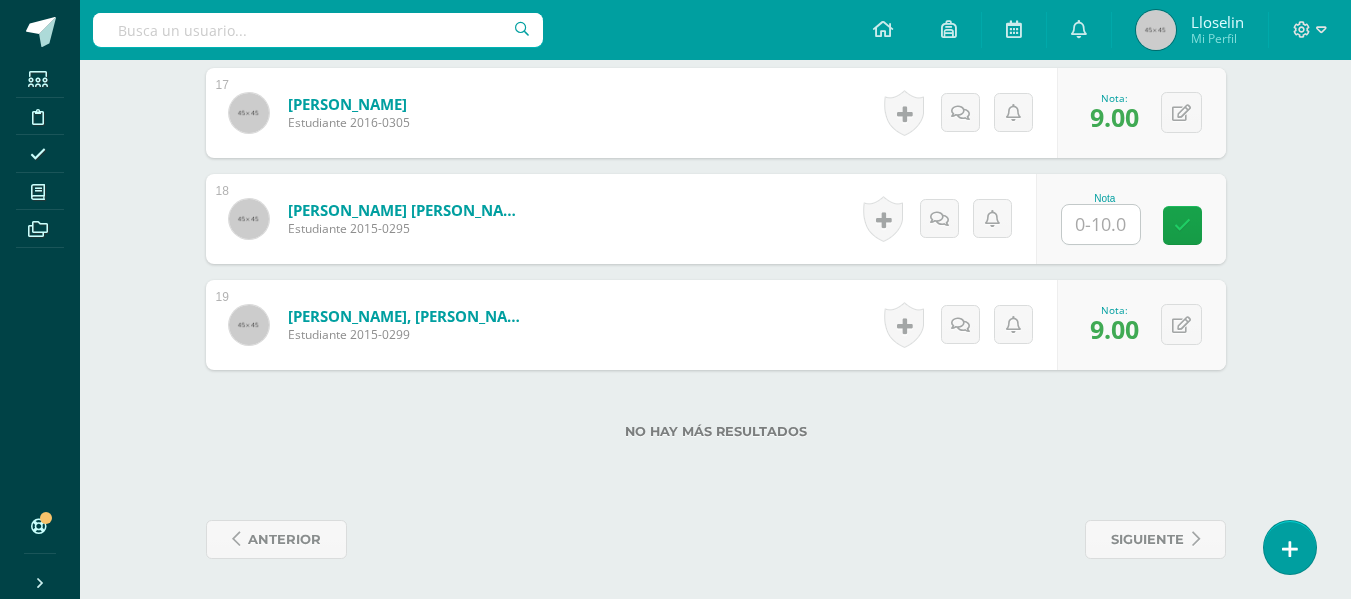 click on "No hay más resultados" at bounding box center [716, 416] 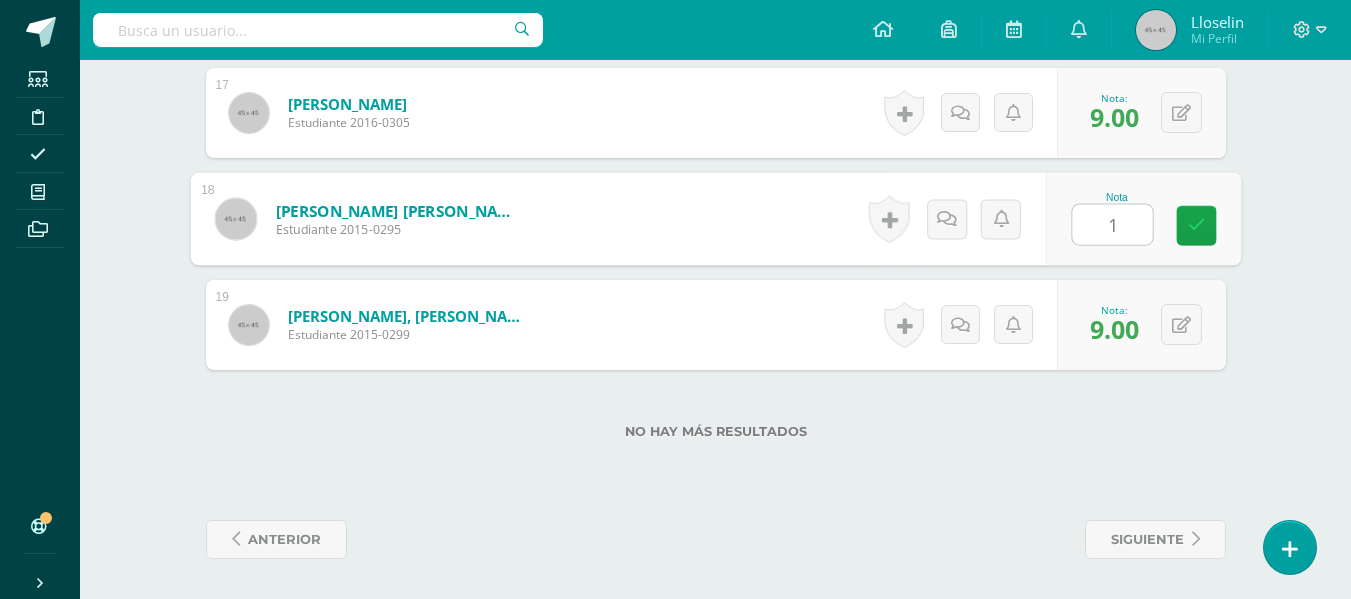 type on "10" 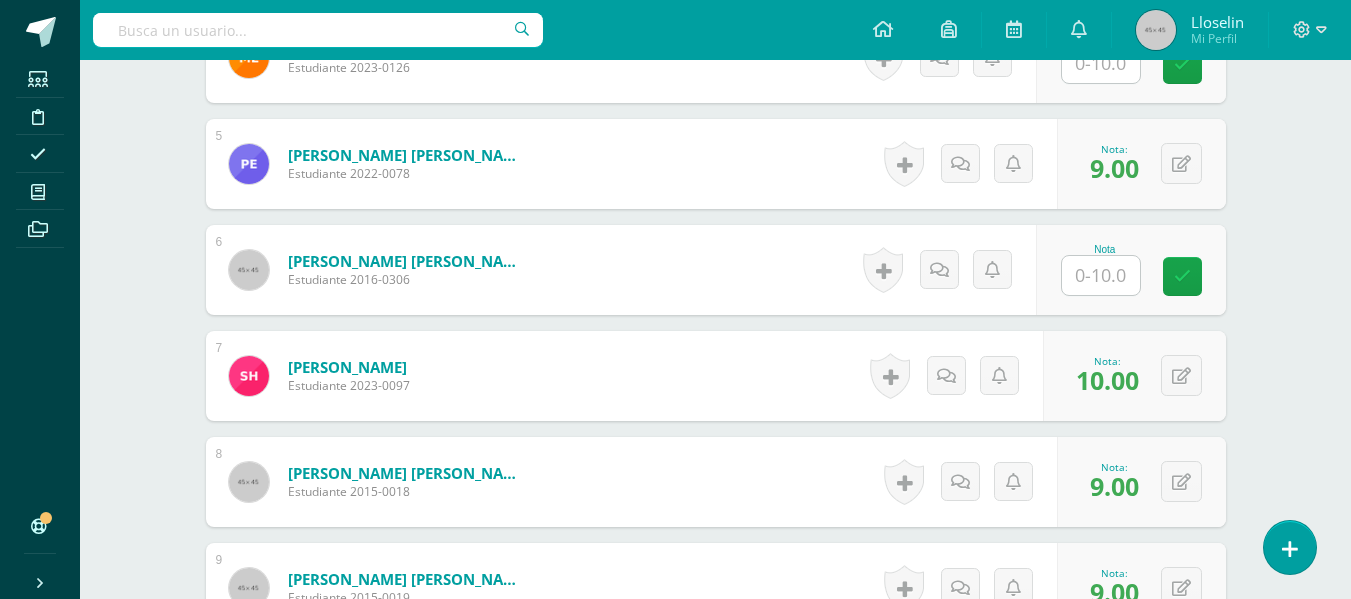 scroll, scrollTop: 983, scrollLeft: 0, axis: vertical 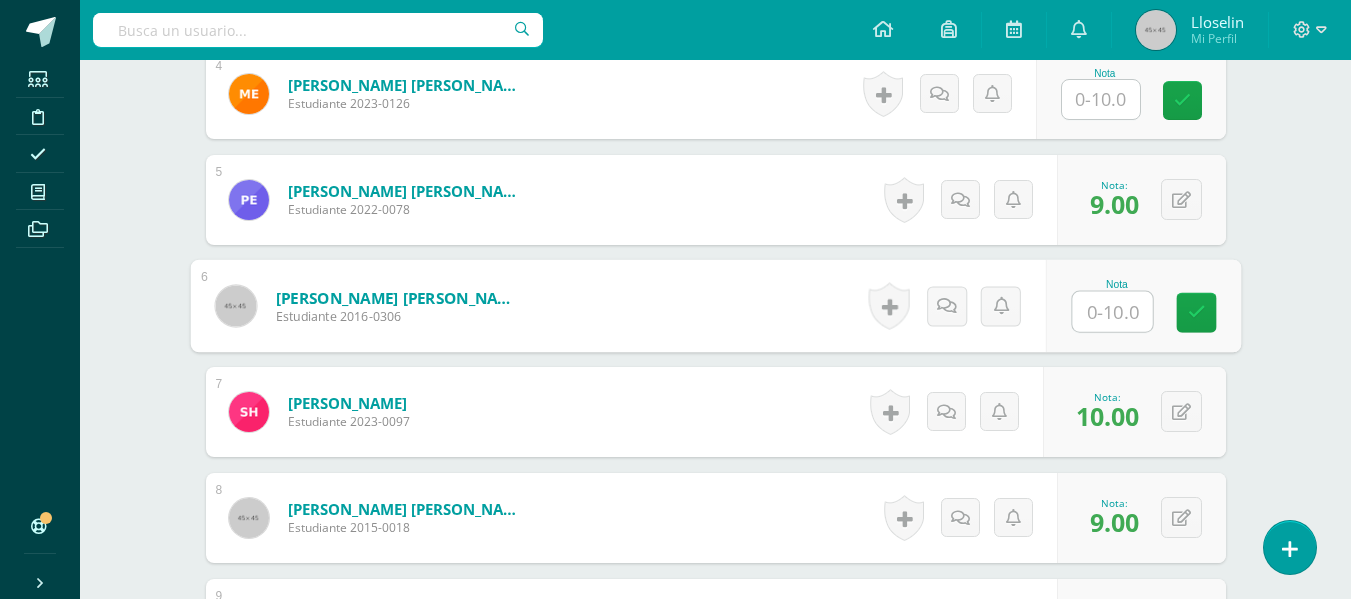 click at bounding box center (1112, 312) 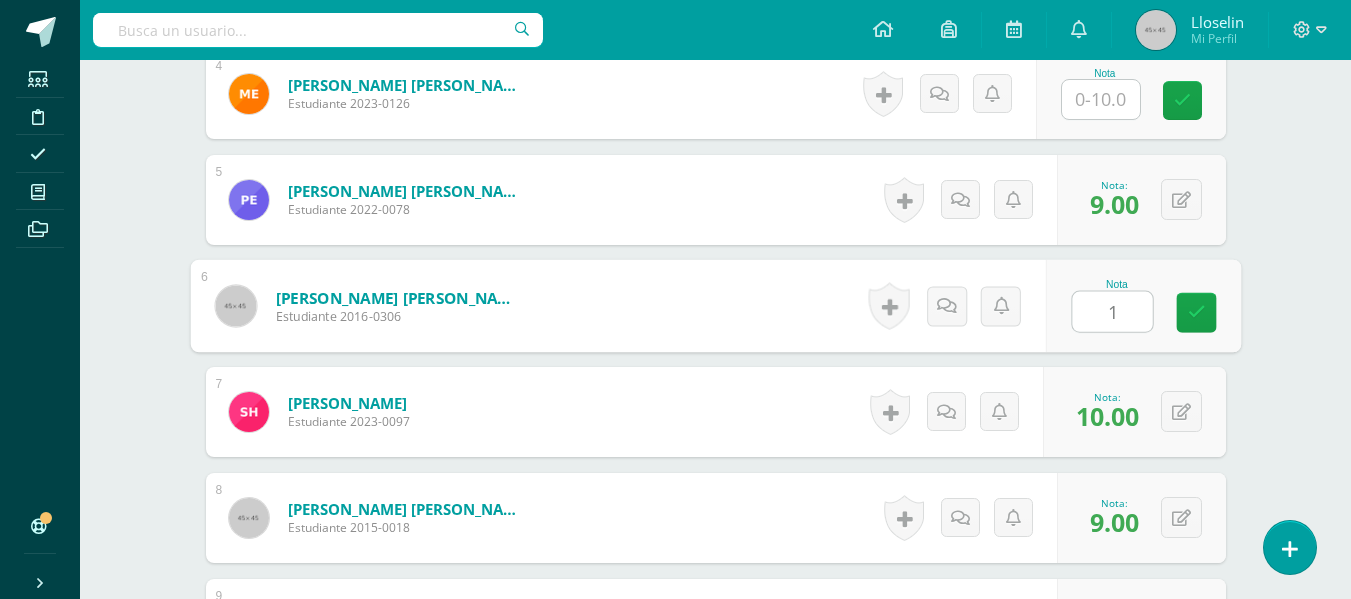type on "10" 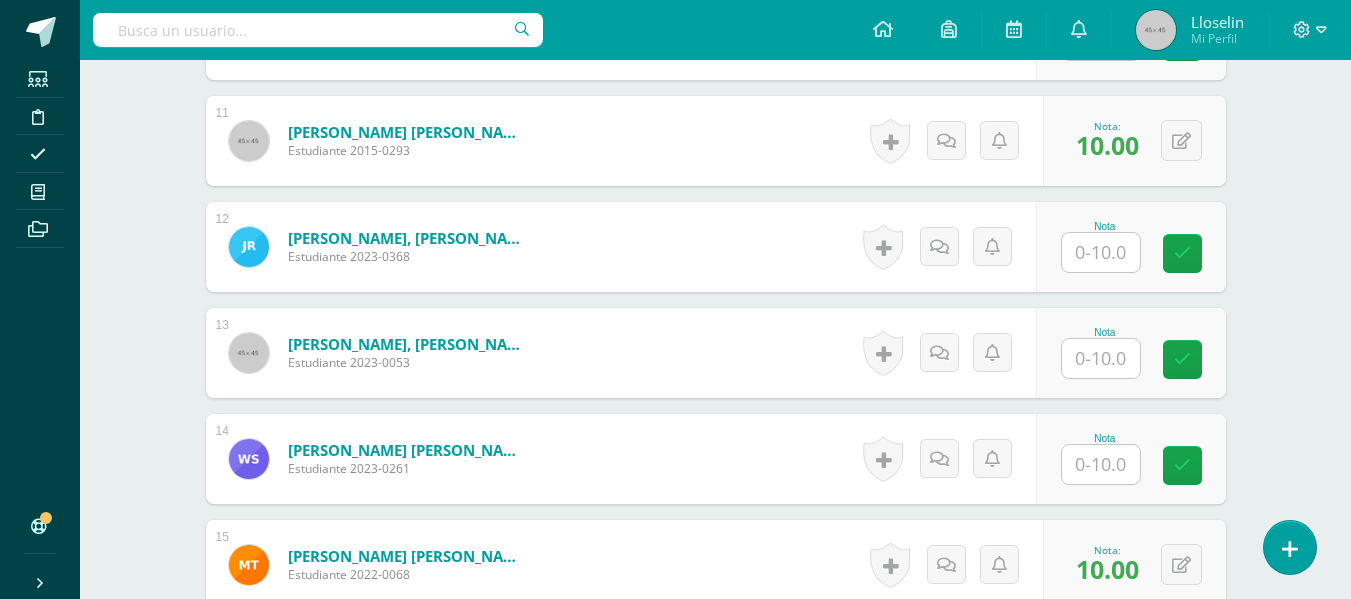 scroll, scrollTop: 1673, scrollLeft: 0, axis: vertical 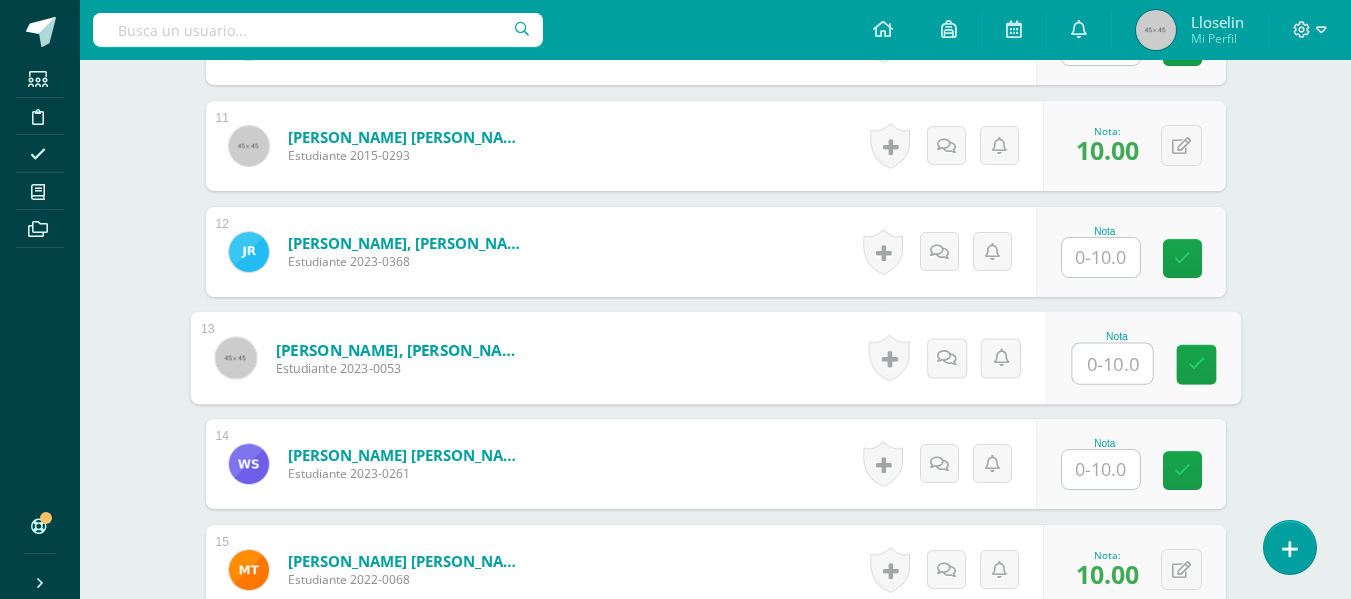 click at bounding box center (1112, 364) 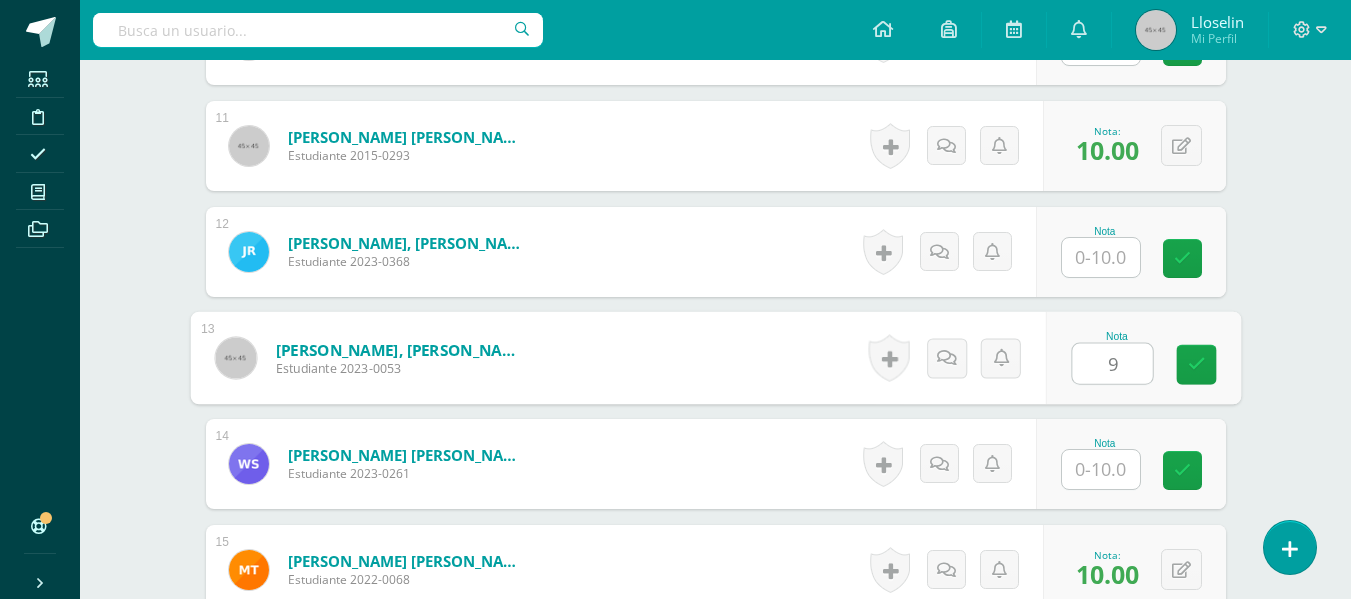 type on "9" 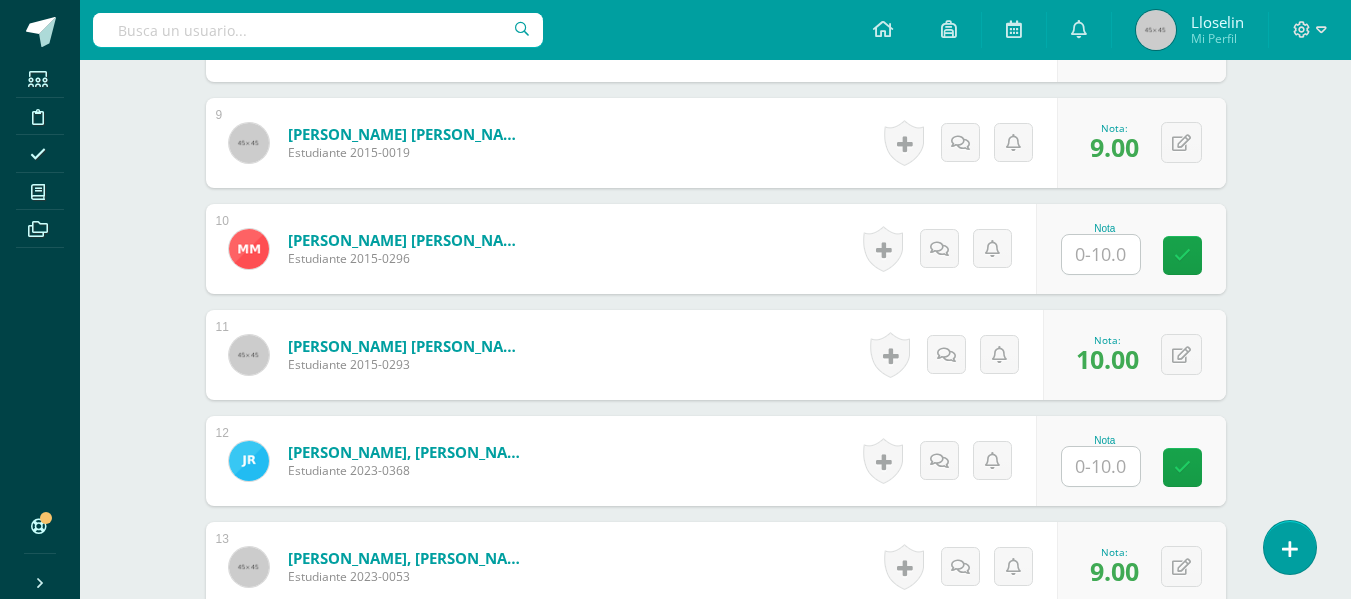 scroll, scrollTop: 1443, scrollLeft: 0, axis: vertical 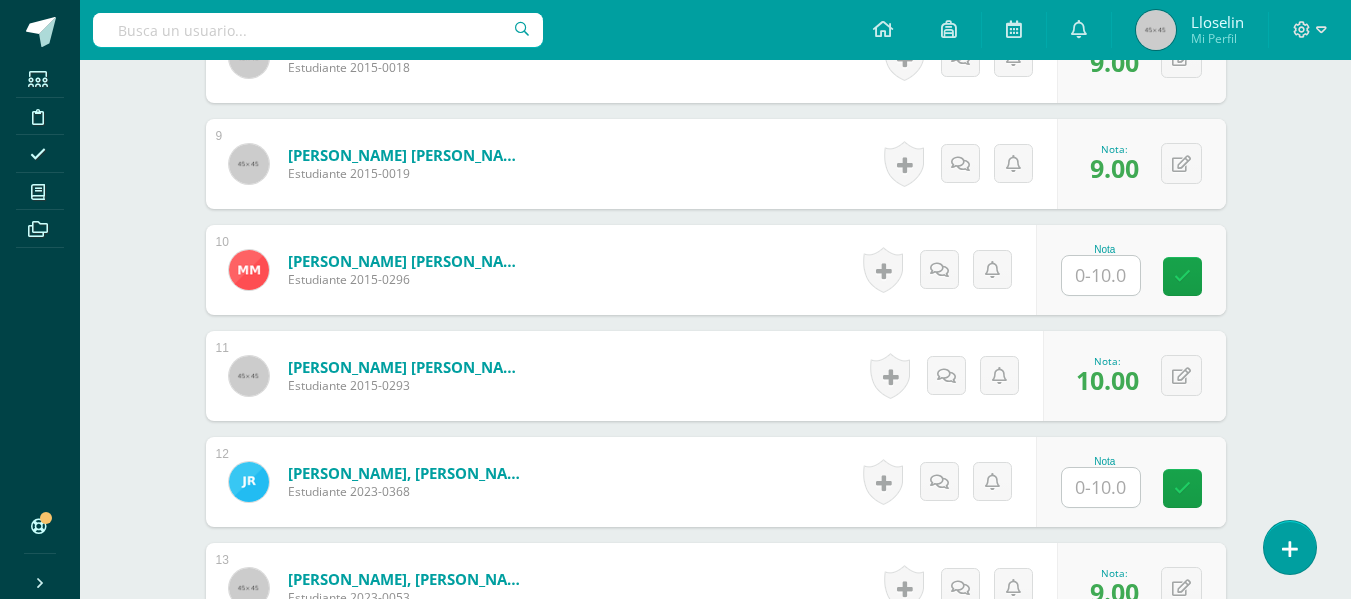 click at bounding box center [1101, 275] 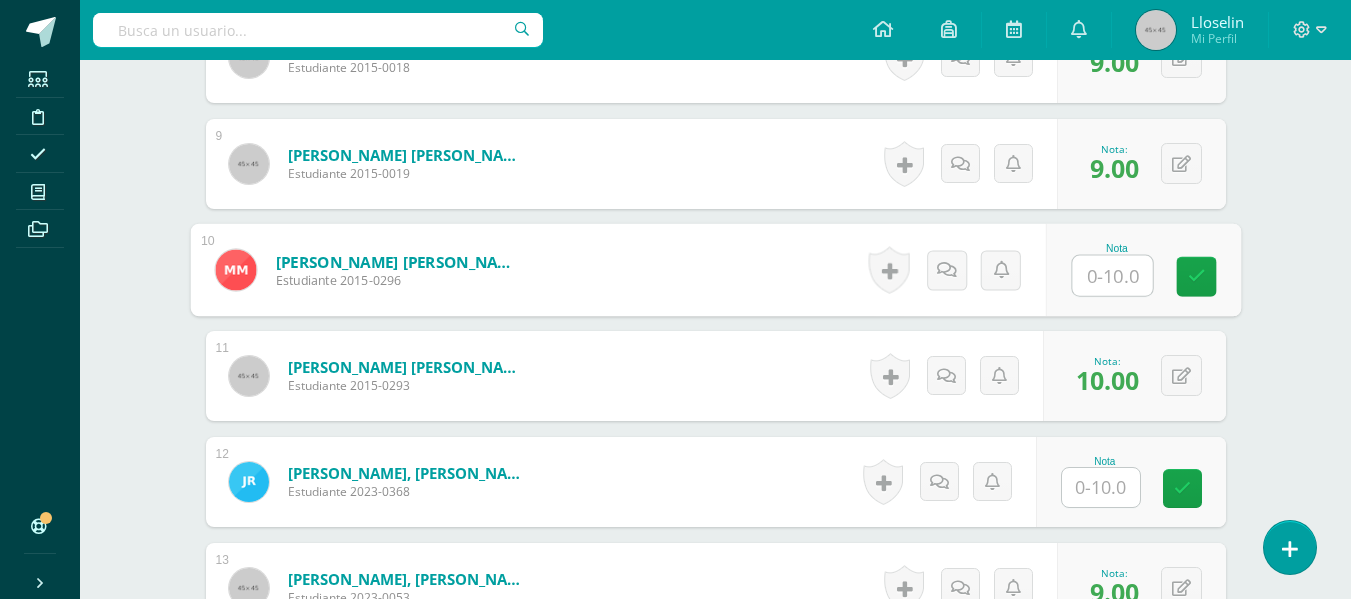 type on "9" 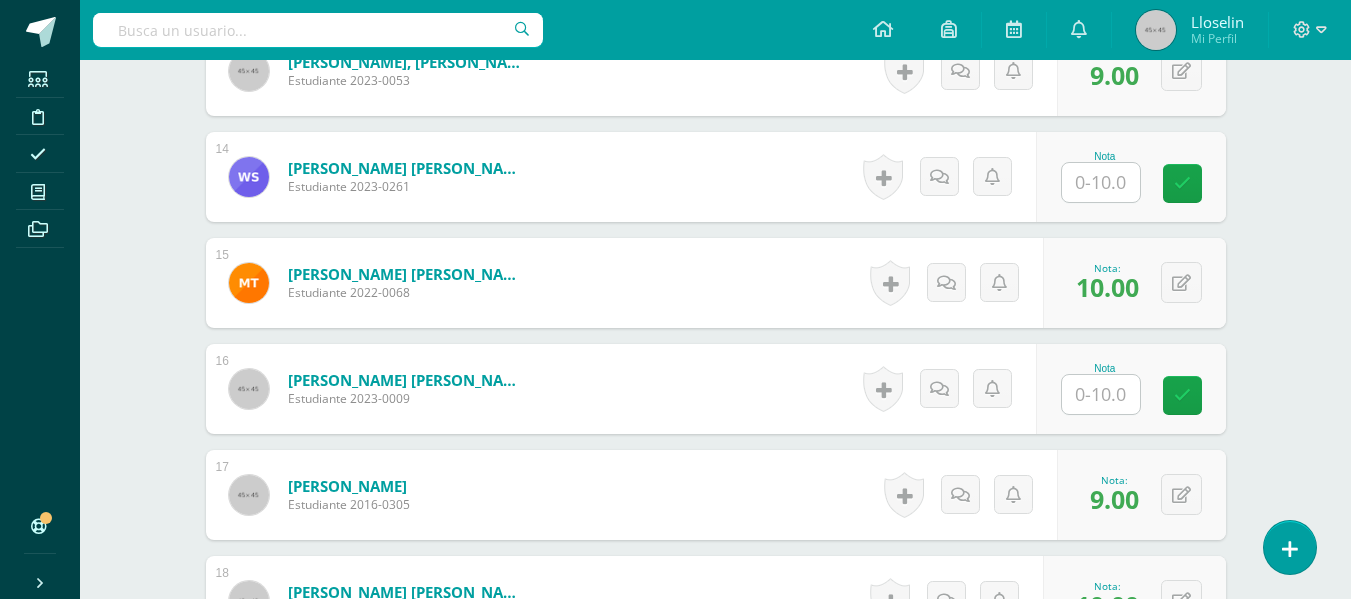 scroll, scrollTop: 1955, scrollLeft: 0, axis: vertical 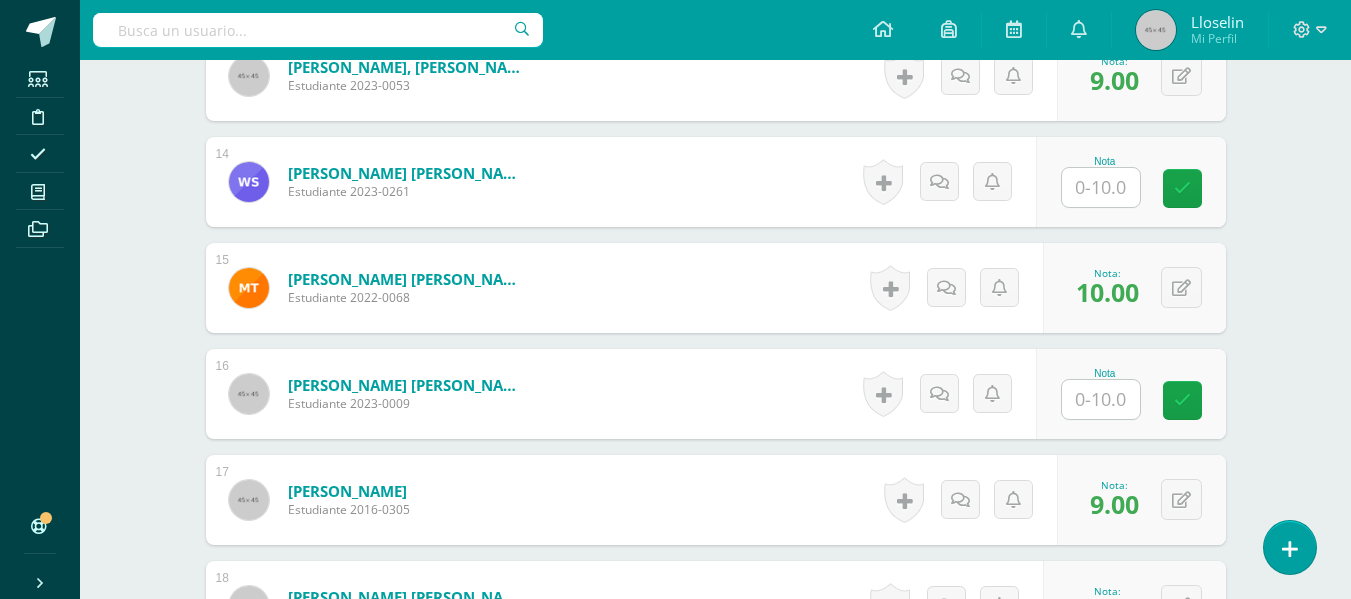 click at bounding box center (1101, 399) 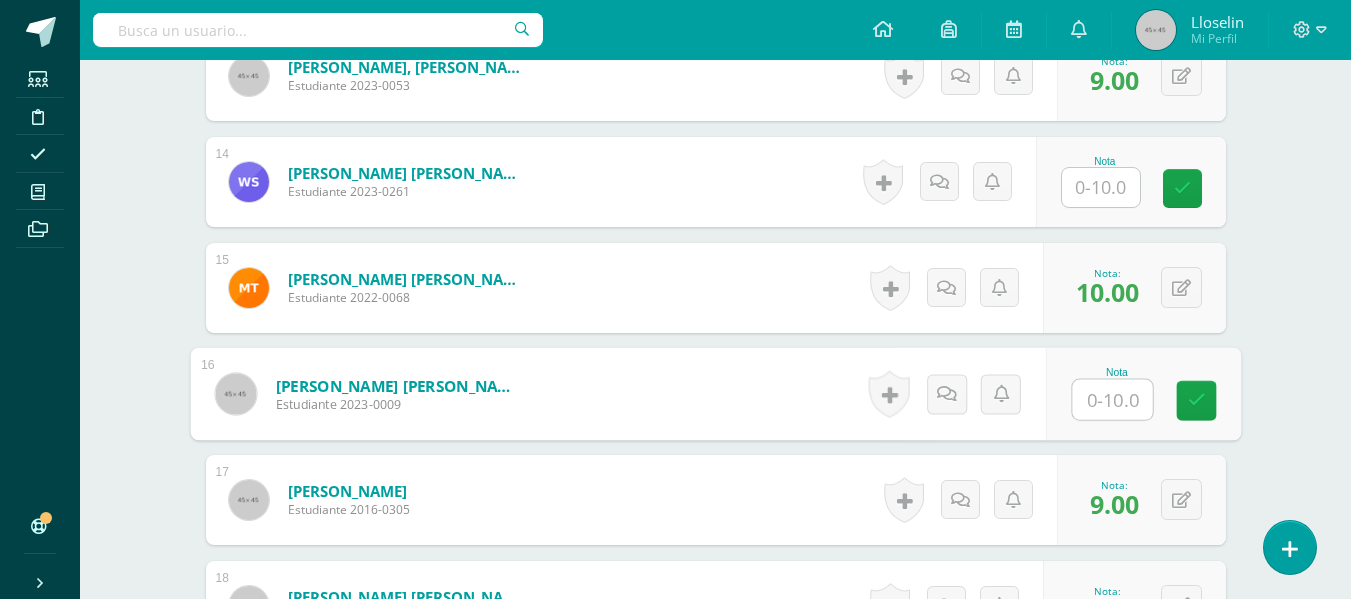 type on "9" 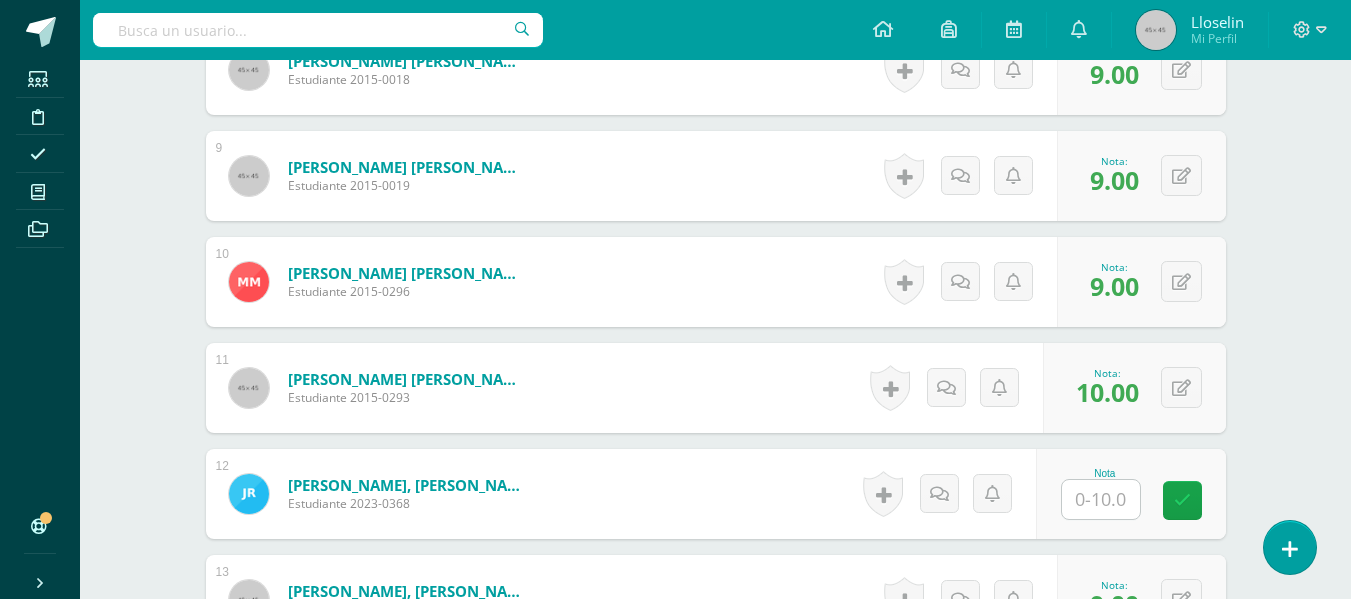 scroll, scrollTop: 907, scrollLeft: 0, axis: vertical 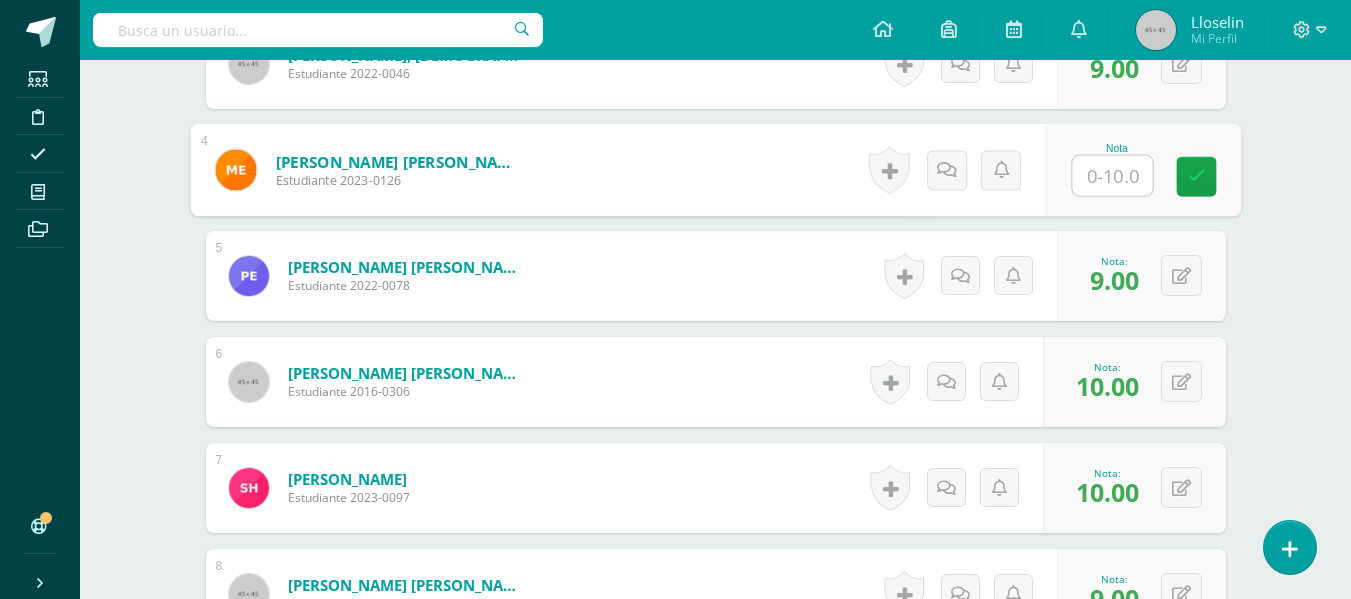 click at bounding box center (1112, 176) 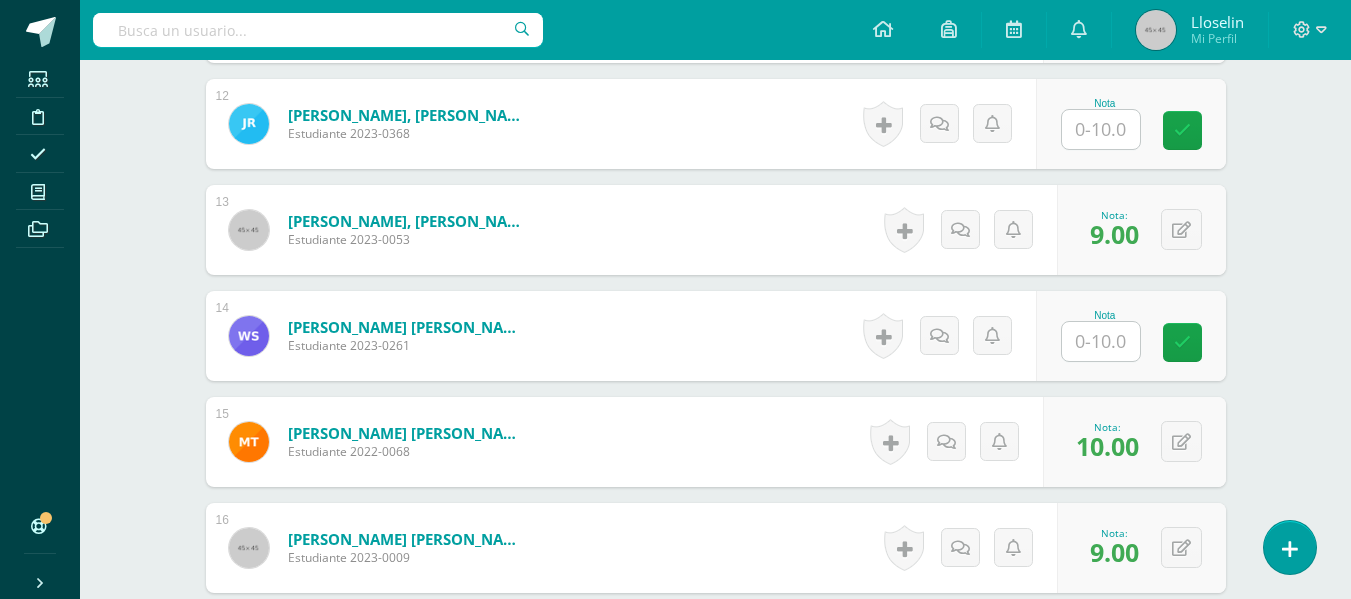 scroll, scrollTop: 1806, scrollLeft: 0, axis: vertical 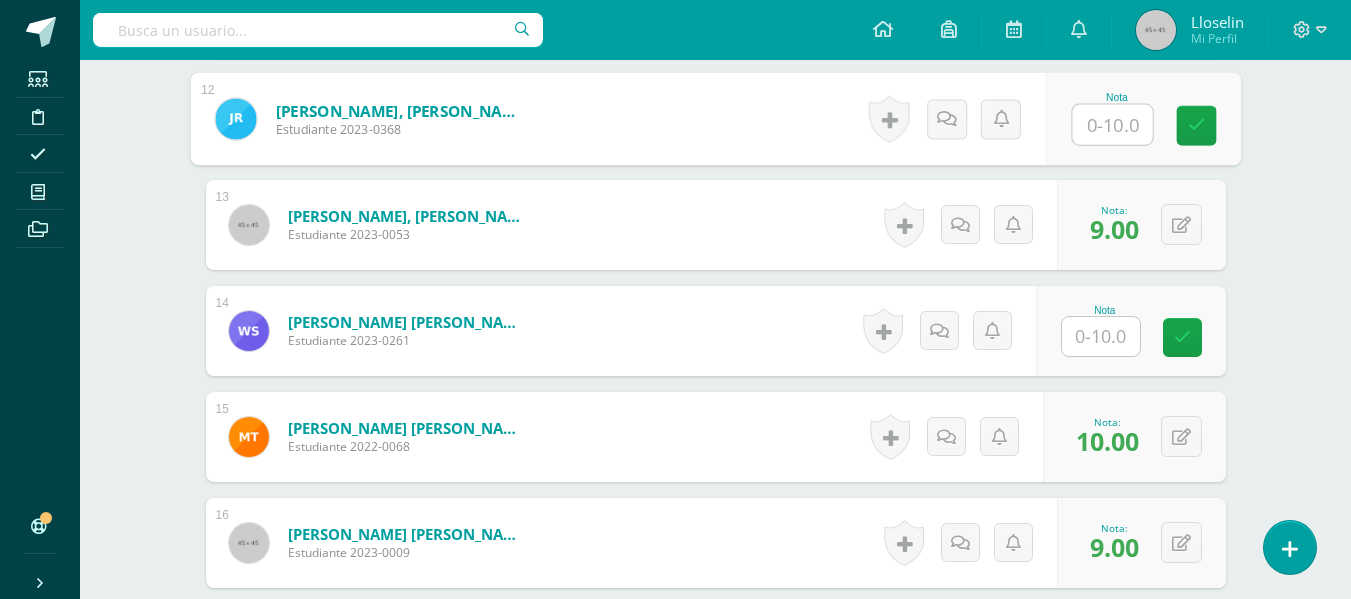 click at bounding box center (1112, 125) 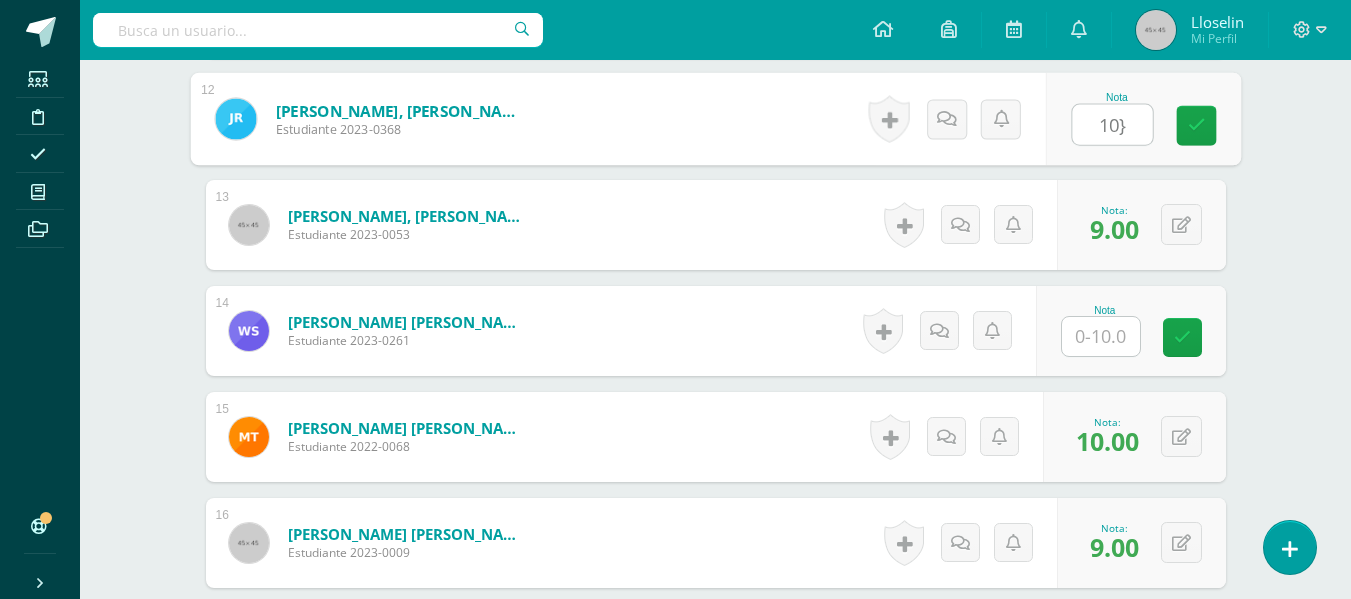 type on "10" 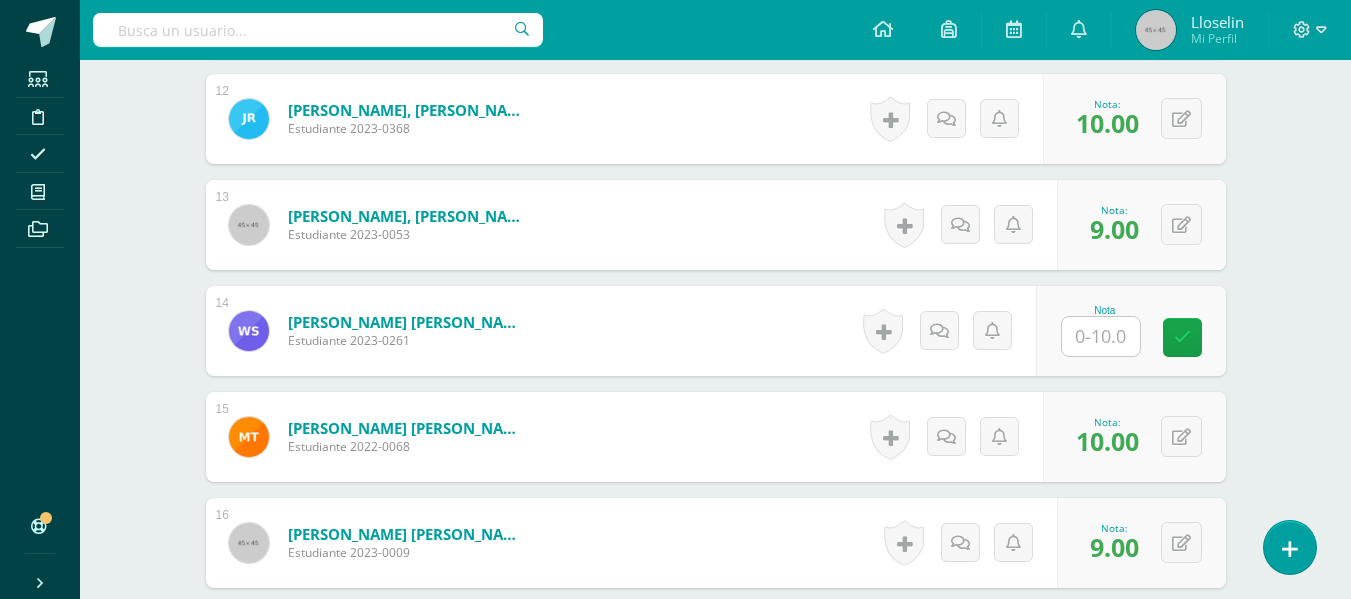 click on "10.00" at bounding box center [1107, 123] 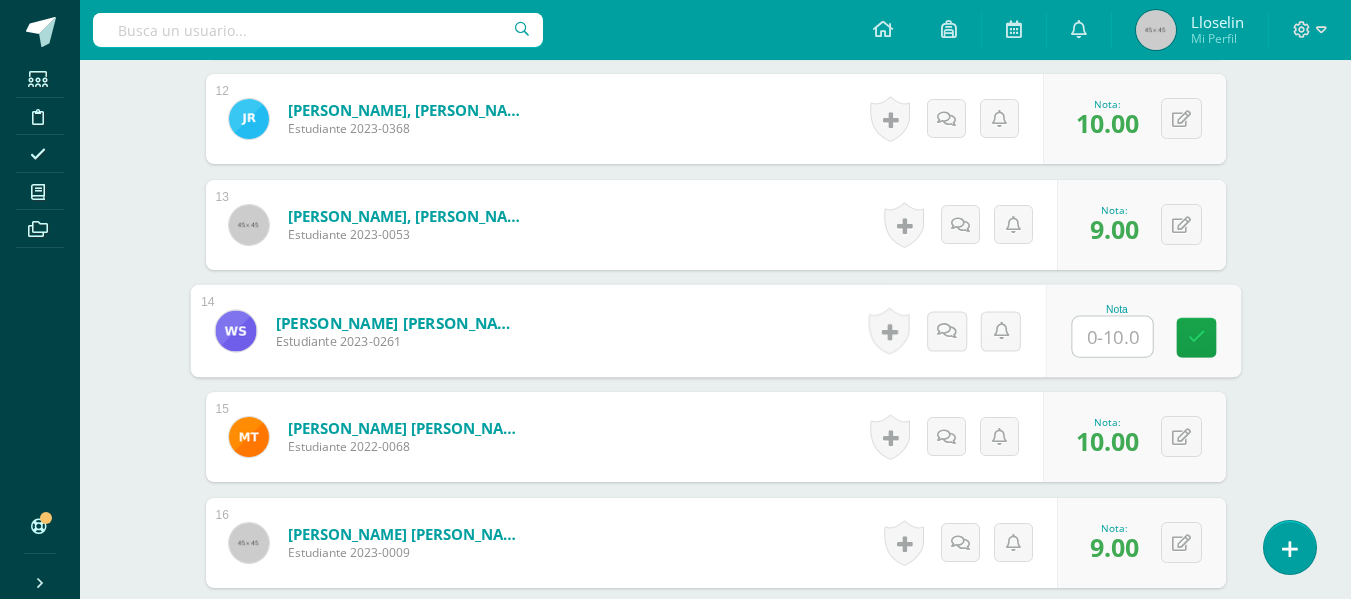 type on "9" 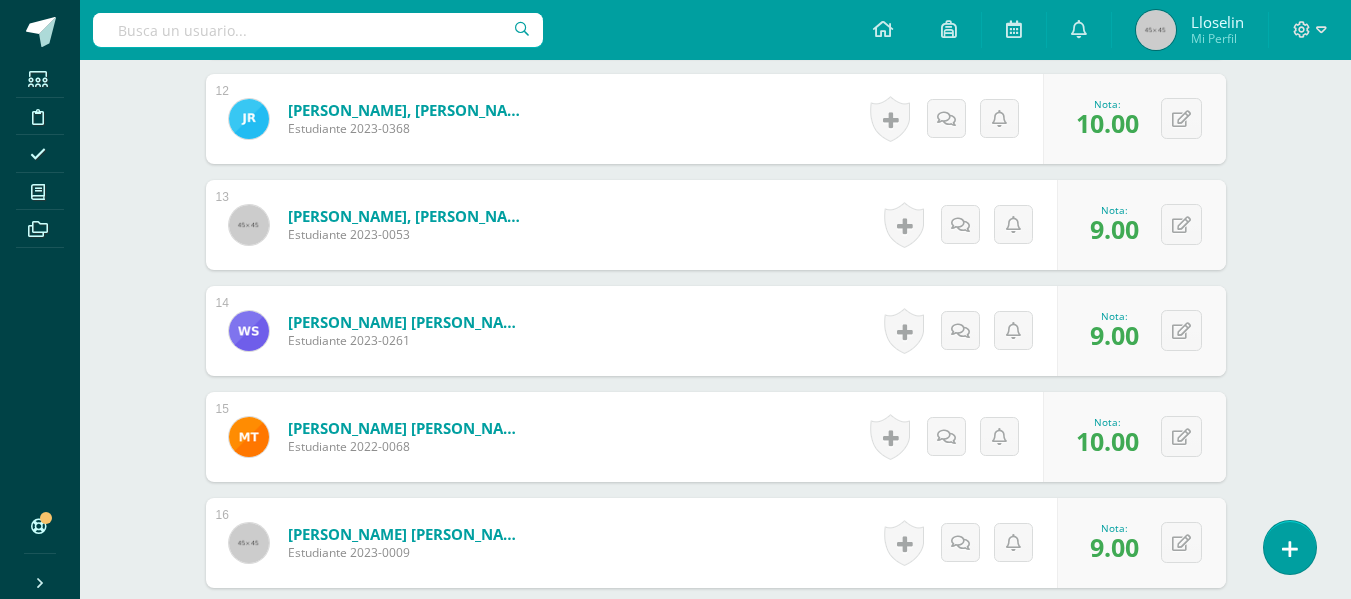 drag, startPoint x: 1300, startPoint y: 352, endPoint x: 1300, endPoint y: 364, distance: 12 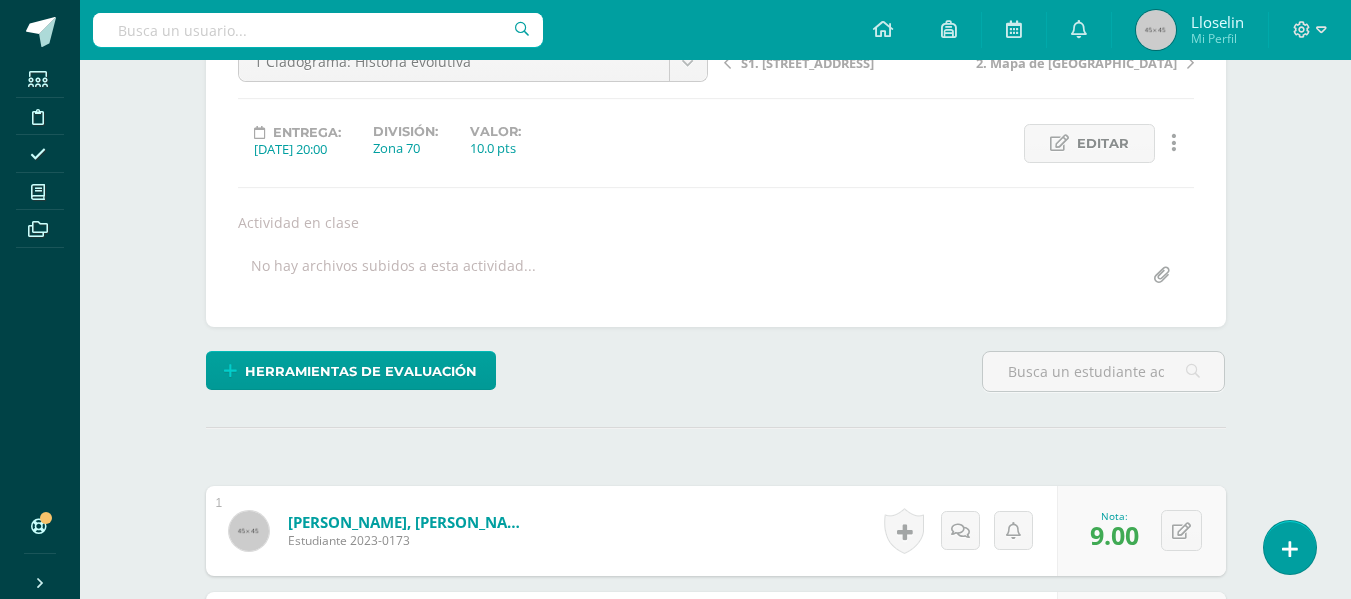 scroll, scrollTop: 0, scrollLeft: 0, axis: both 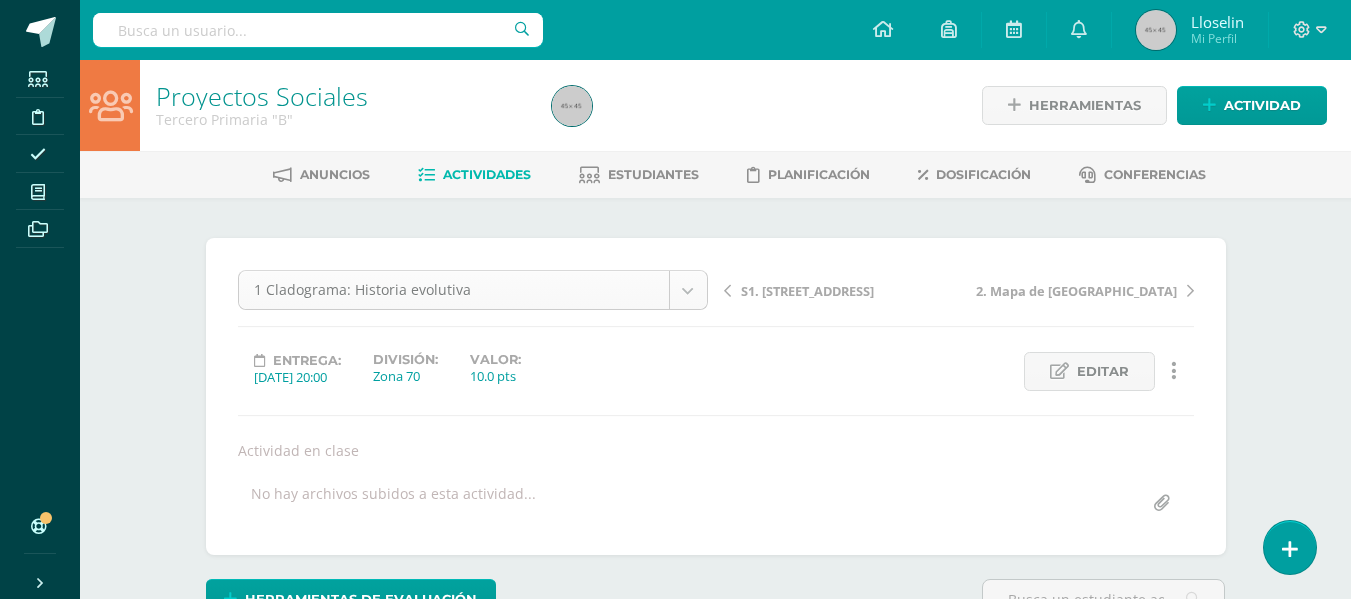 click on "Estudiantes Disciplina Asistencia Mis cursos Archivos Soporte
Centro de ayuda
Últimas actualizaciones
10+ Cerrar panel
Proyectos Ciencias
Tercero
Primaria
"A"
Actividades Estudiantes Planificación Dosificación
Proyectos Sociales
Tercero
Primaria
"A"
Actividades Estudiantes Planificación Dosificación
Proyectos Ciencias
Tercero
Primaria
"B"
Actividades Estudiantes Planificación Dosificación
Proyectos Sociales
Actividades Estudiantes Planificación Mi Perfil" at bounding box center [675, 1470] 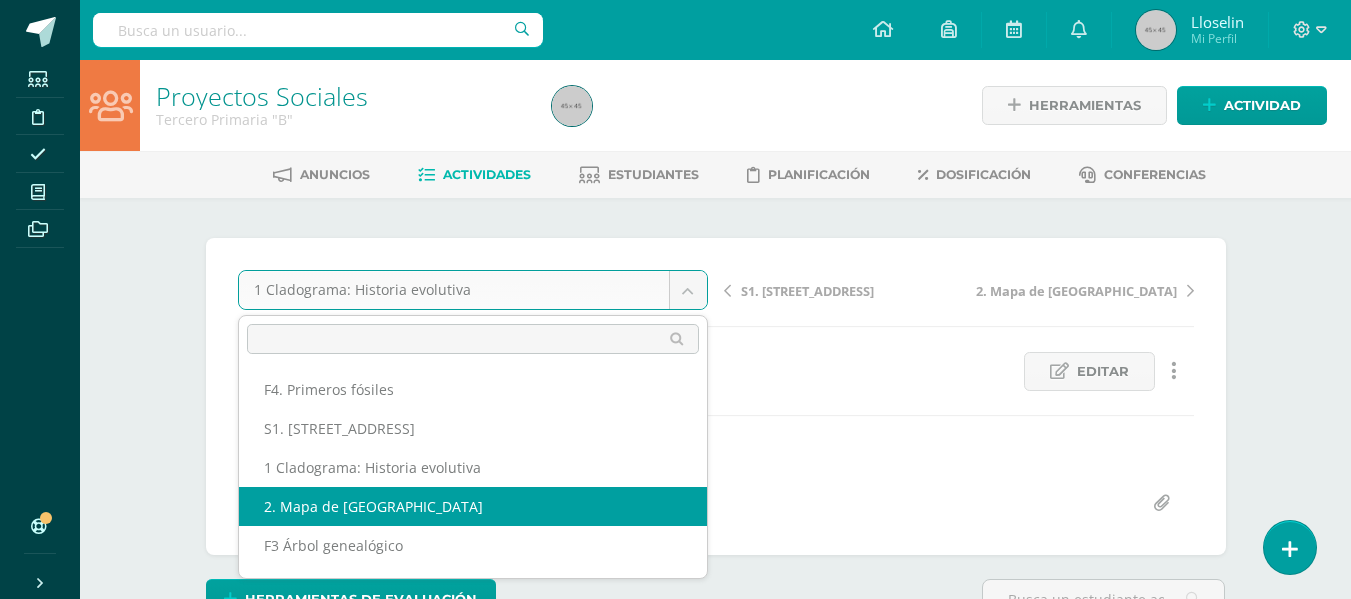 select on "/dashboard/teacher/grade-activity/43892/" 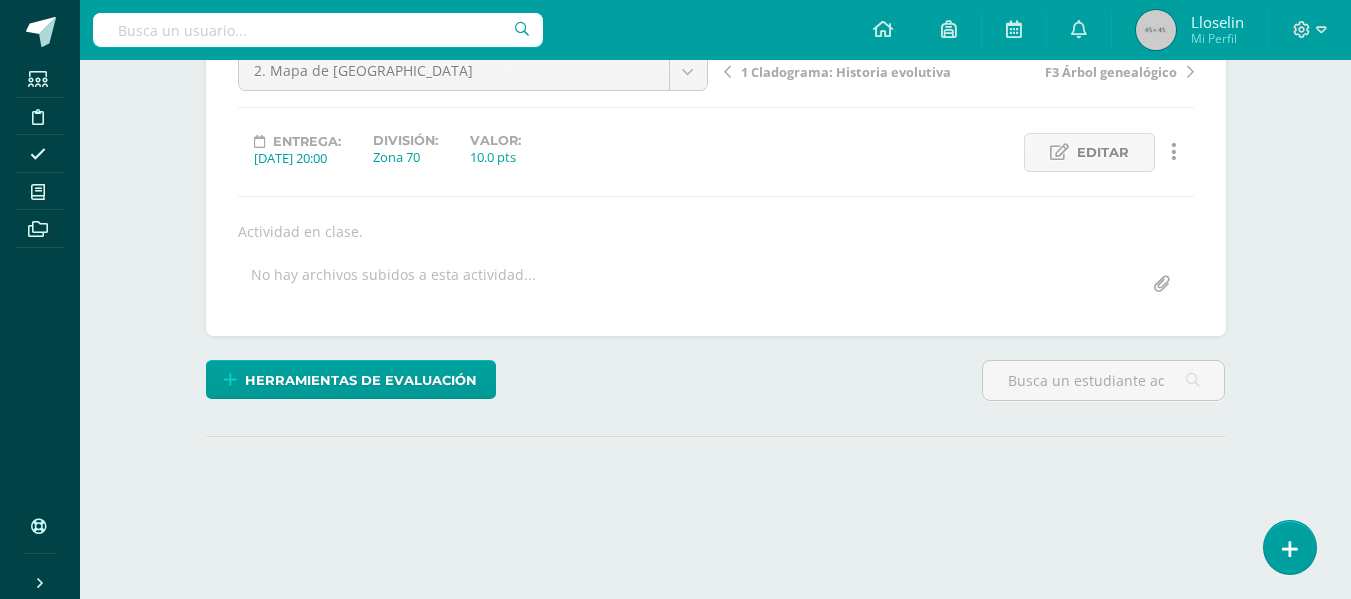 scroll, scrollTop: 223, scrollLeft: 0, axis: vertical 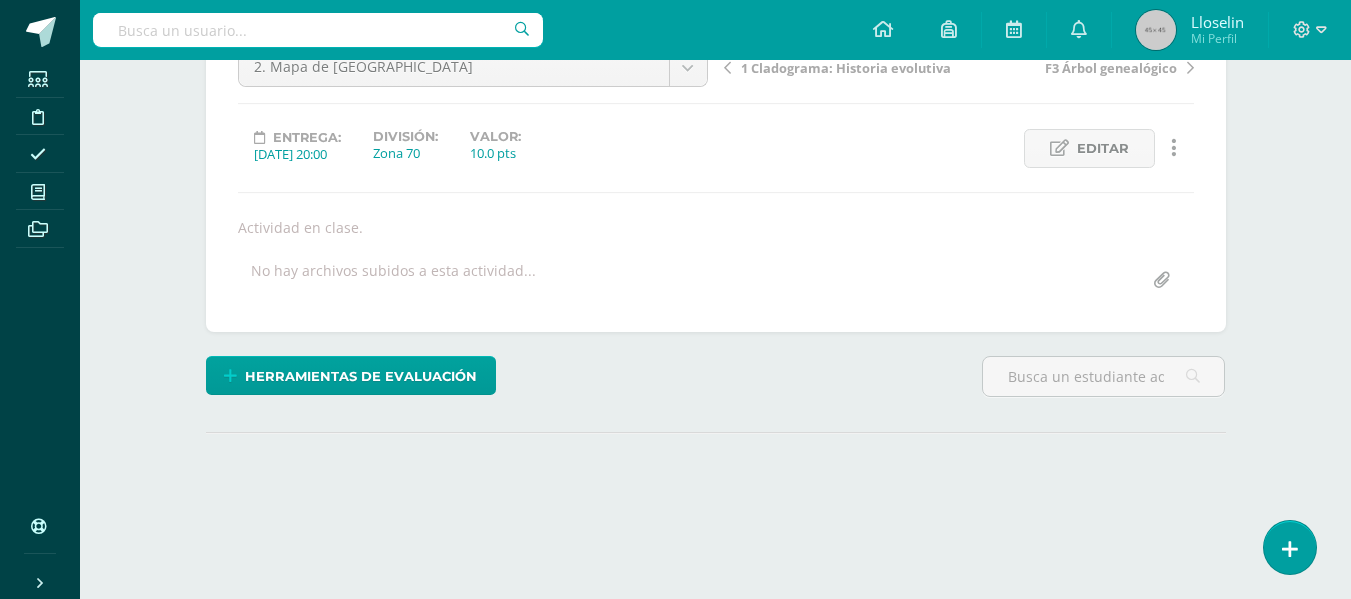 click on "Estudiantes Disciplina Asistencia Mis cursos Archivos Soporte
Centro de ayuda
Últimas actualizaciones
10+ Cerrar panel
Proyectos Ciencias
Tercero
Primaria
"A"
Actividades Estudiantes Planificación Dosificación
Proyectos Sociales
Tercero
Primaria
"A"
Actividades Estudiantes Planificación Dosificación
Proyectos Ciencias
Tercero
Primaria
"B"
Actividades Estudiantes Planificación Dosificación
Proyectos Sociales
Actividades Estudiantes Planificación Mi Perfil" at bounding box center [675, 182] 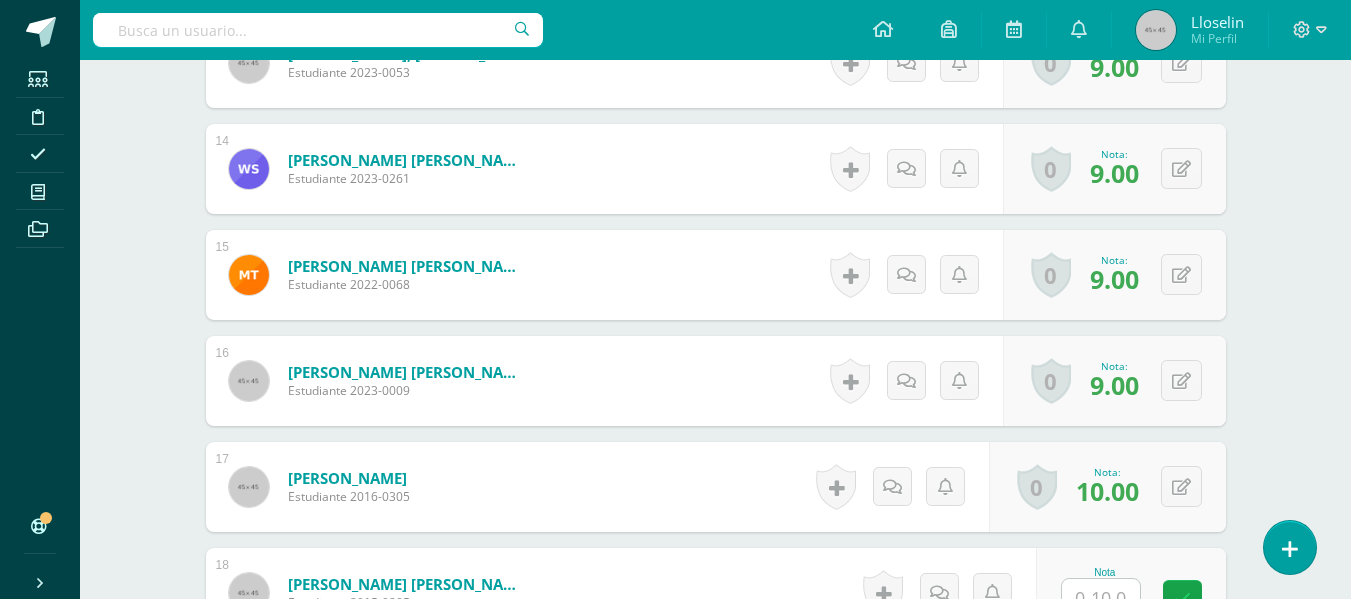 scroll, scrollTop: 2342, scrollLeft: 0, axis: vertical 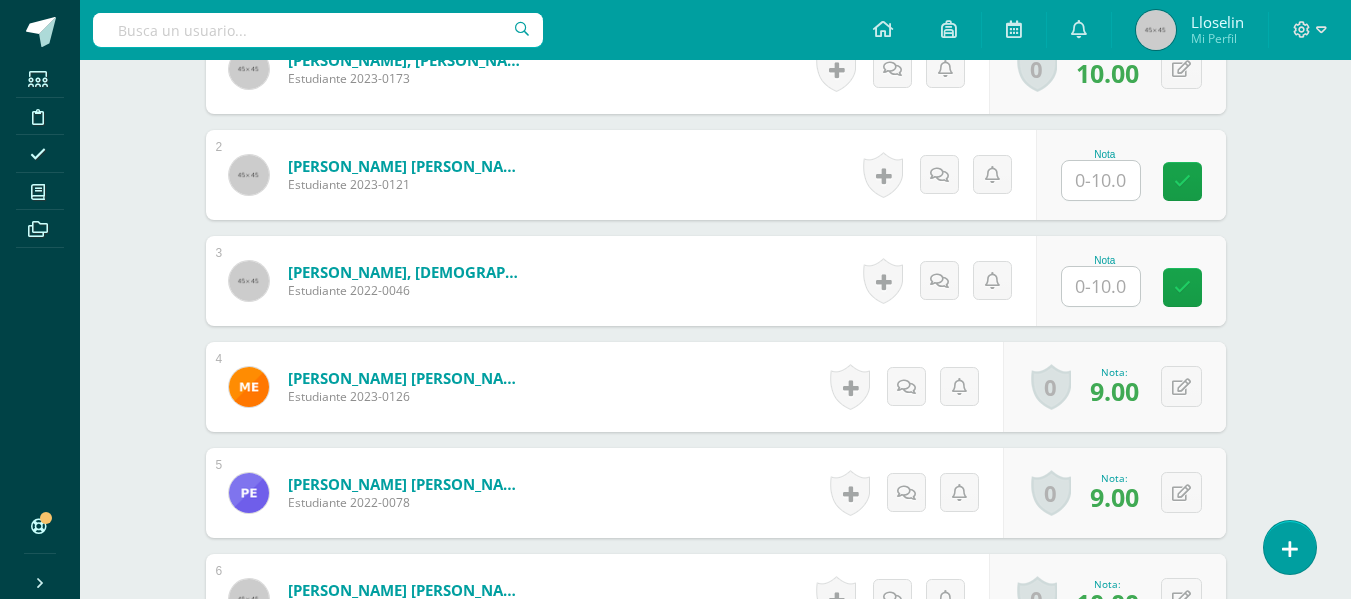 click at bounding box center [1101, 180] 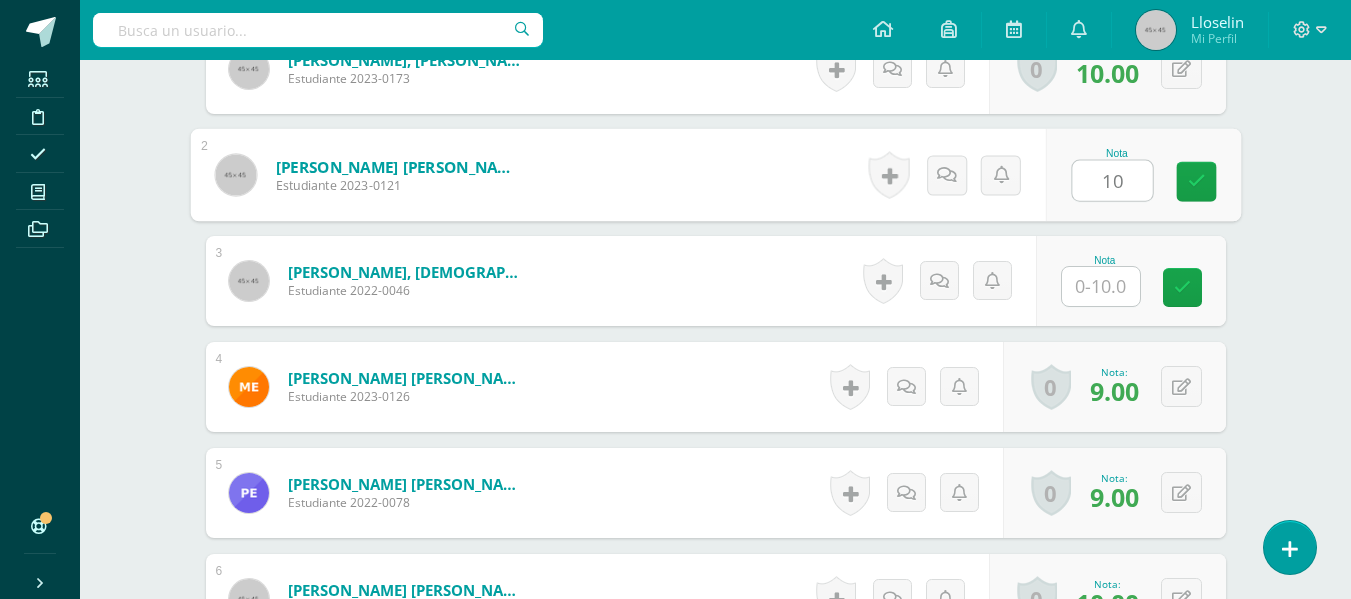 type on "10" 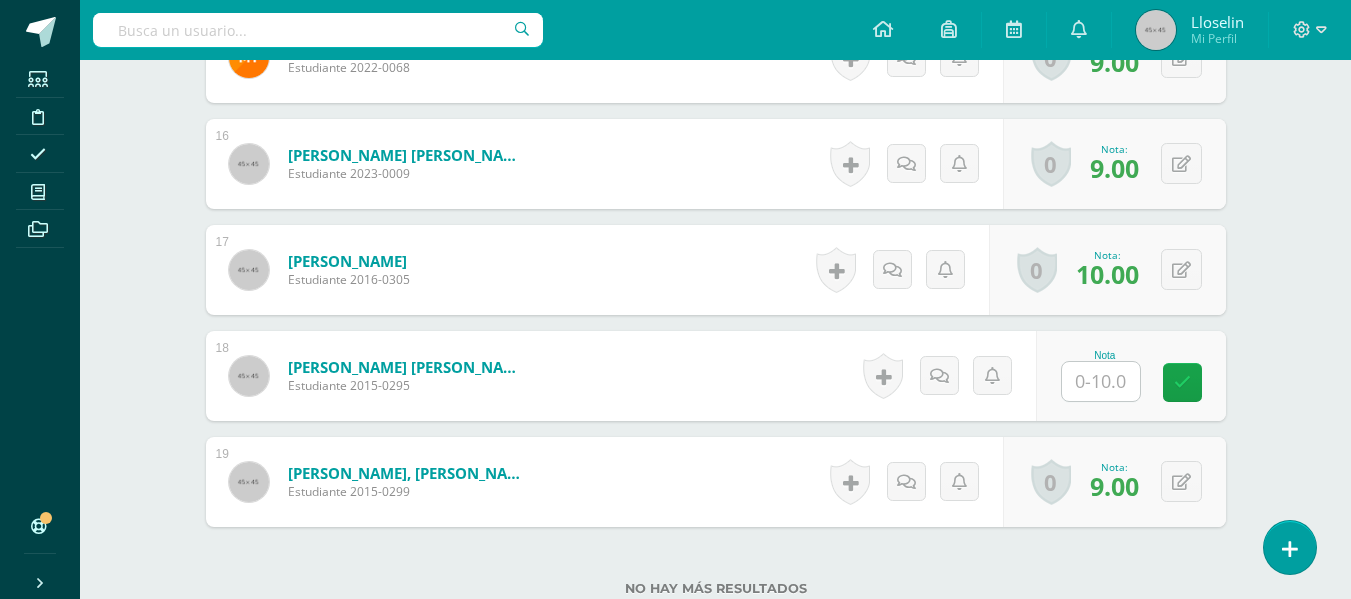 scroll, scrollTop: 2190, scrollLeft: 0, axis: vertical 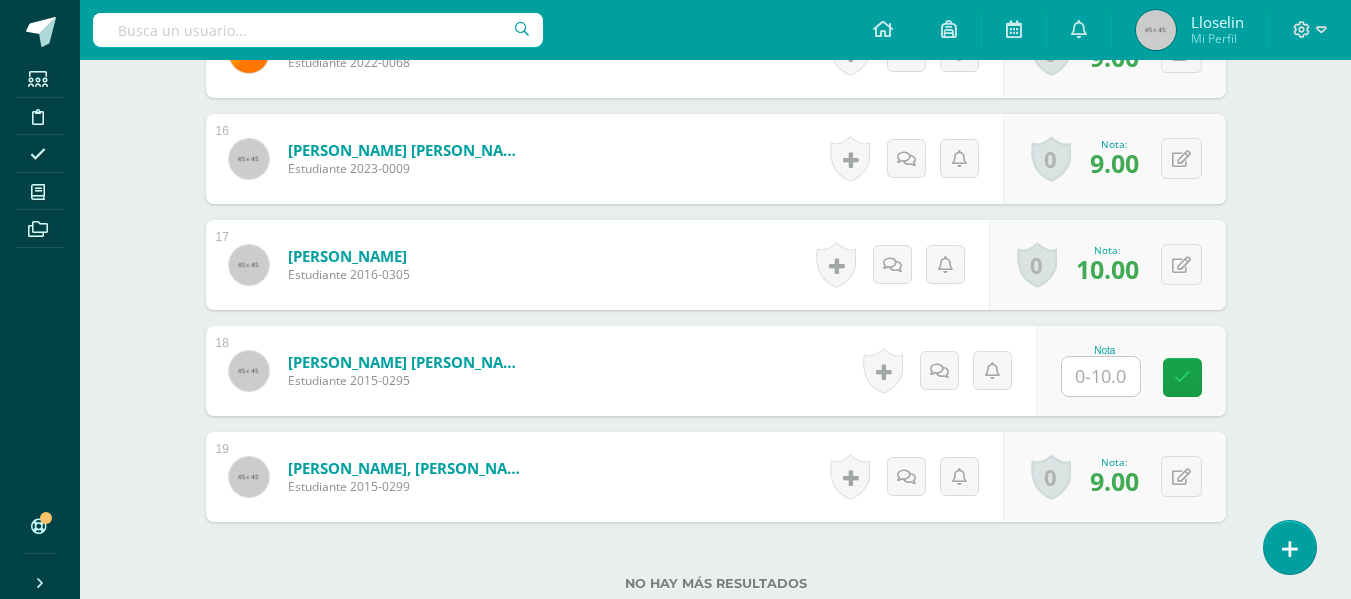 click on "Nota" at bounding box center [1105, 371] 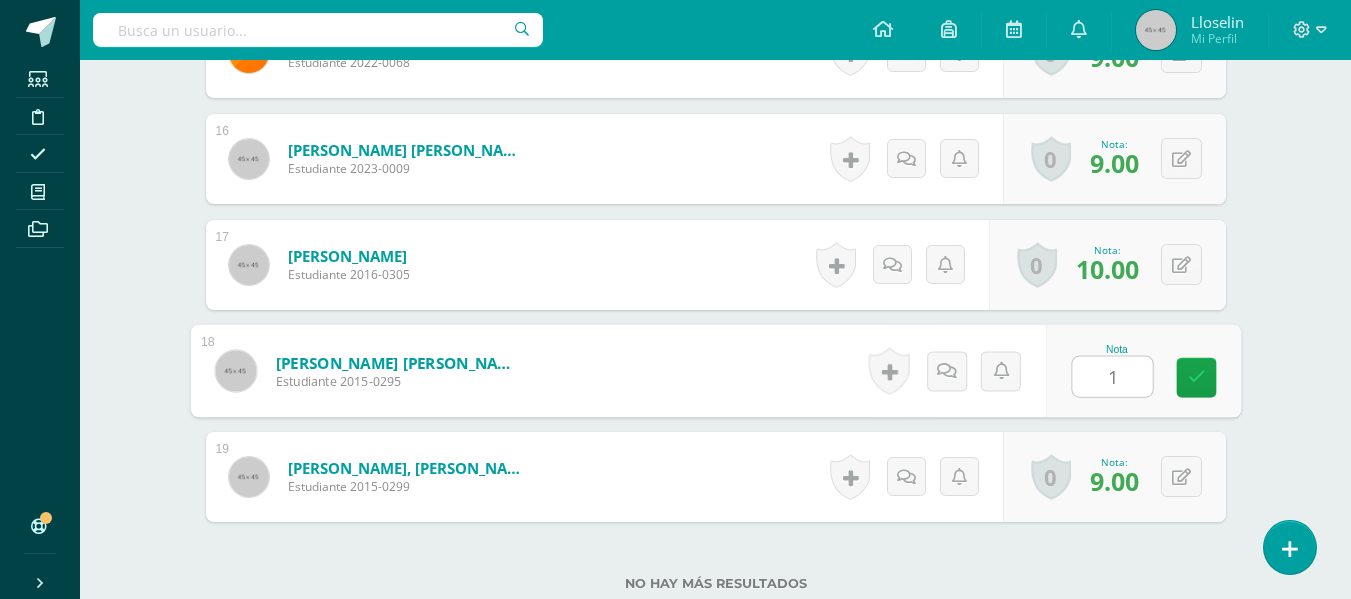 type on "10" 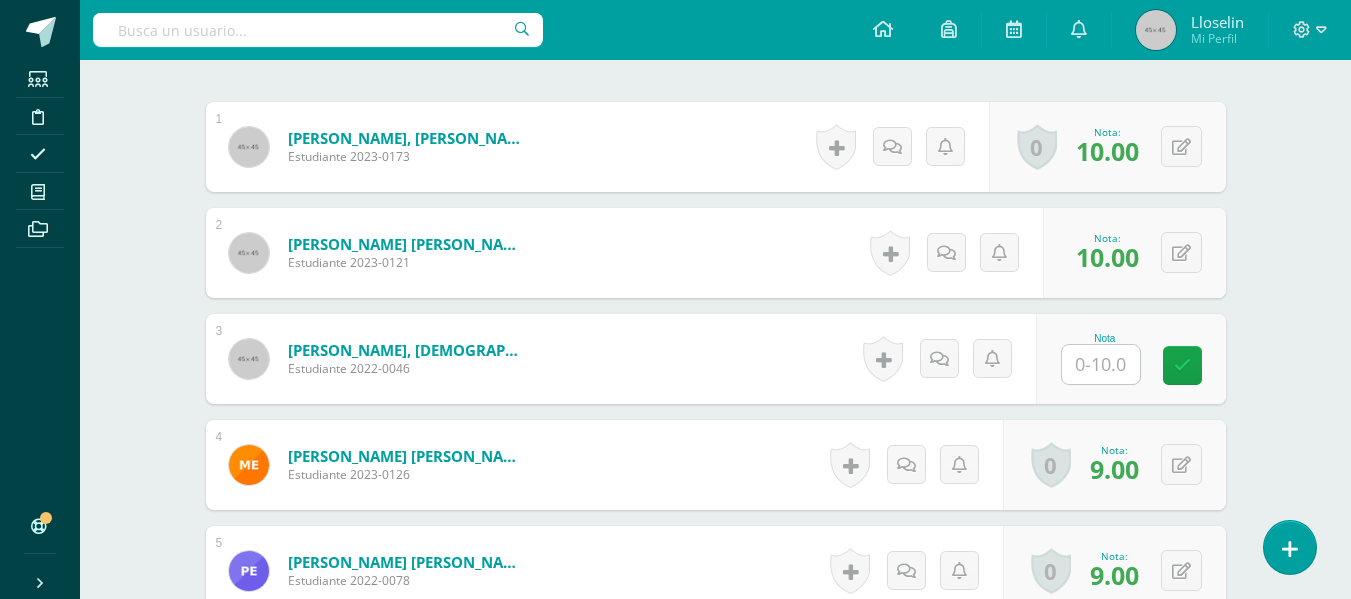 scroll, scrollTop: 0, scrollLeft: 0, axis: both 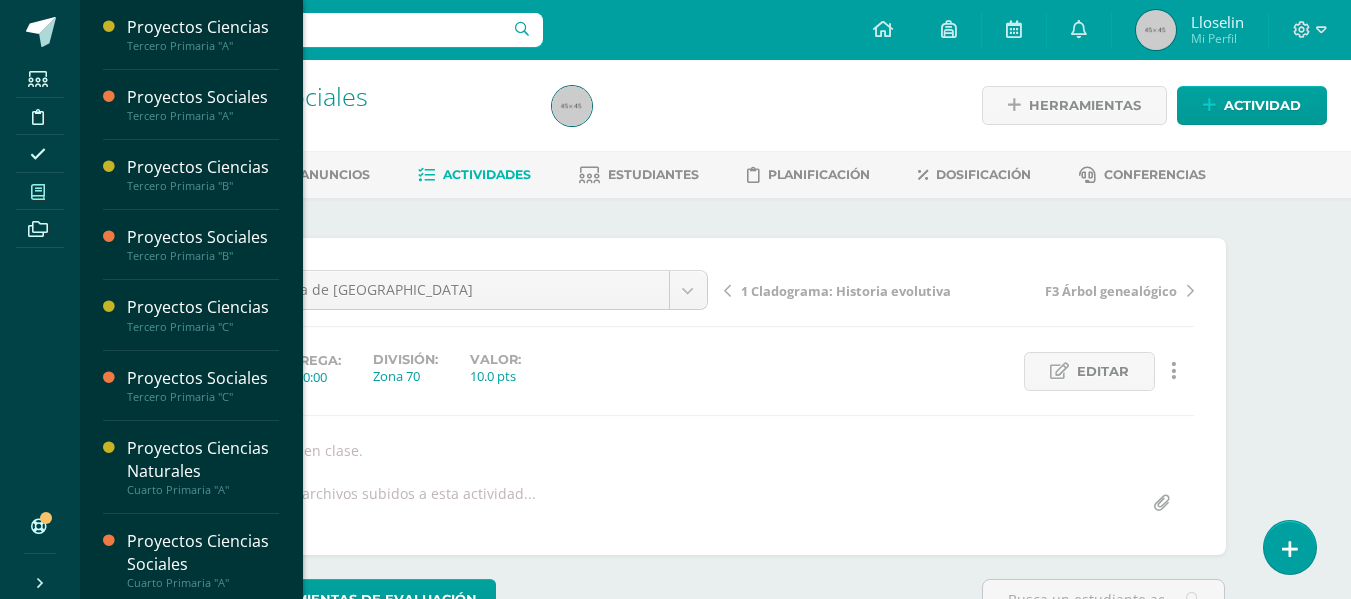 click at bounding box center [38, 191] 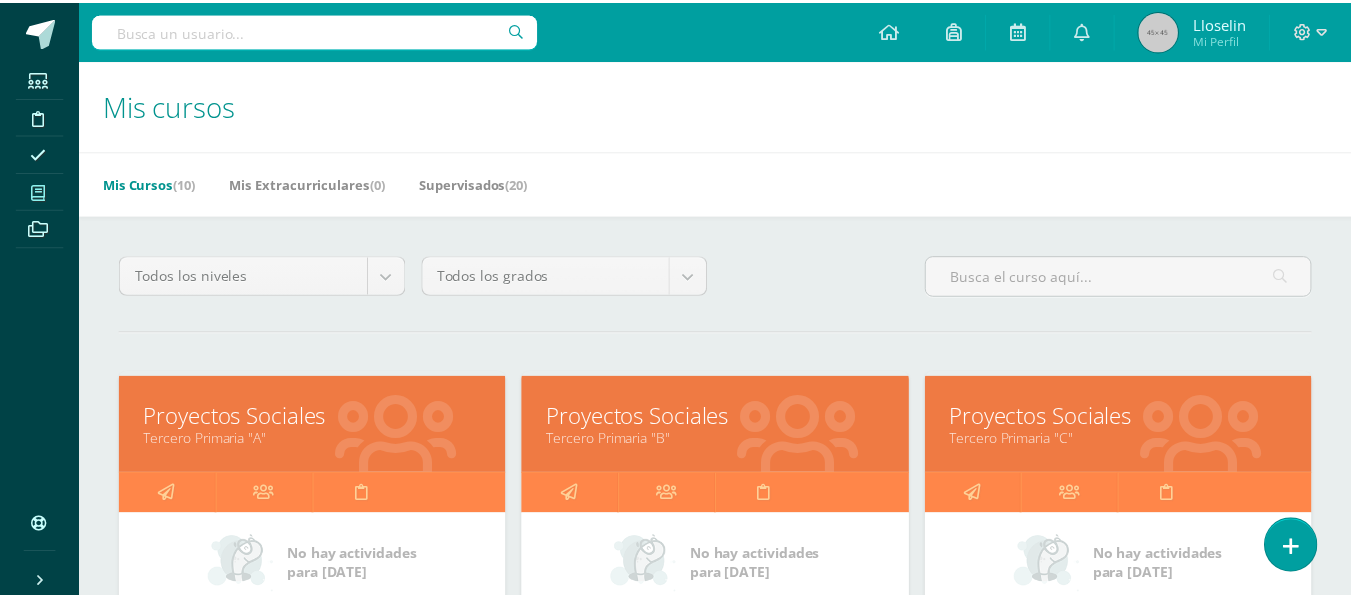 scroll, scrollTop: 0, scrollLeft: 0, axis: both 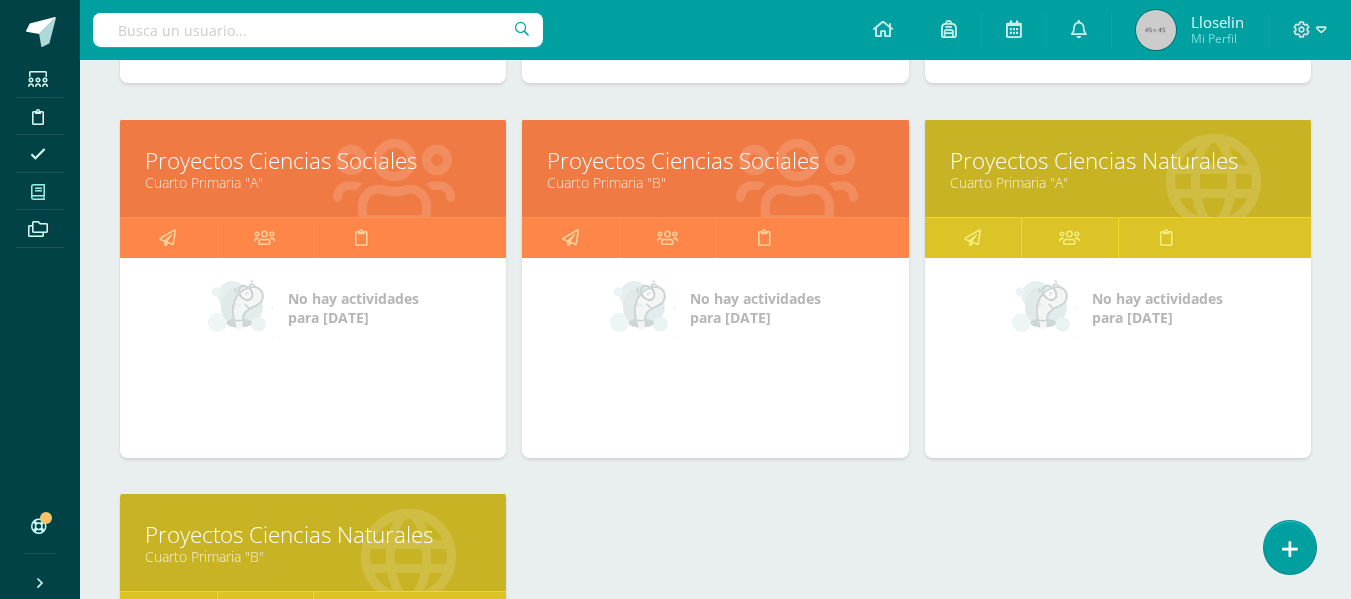 click on "Proyectos Ciencias Naturales" at bounding box center (313, 534) 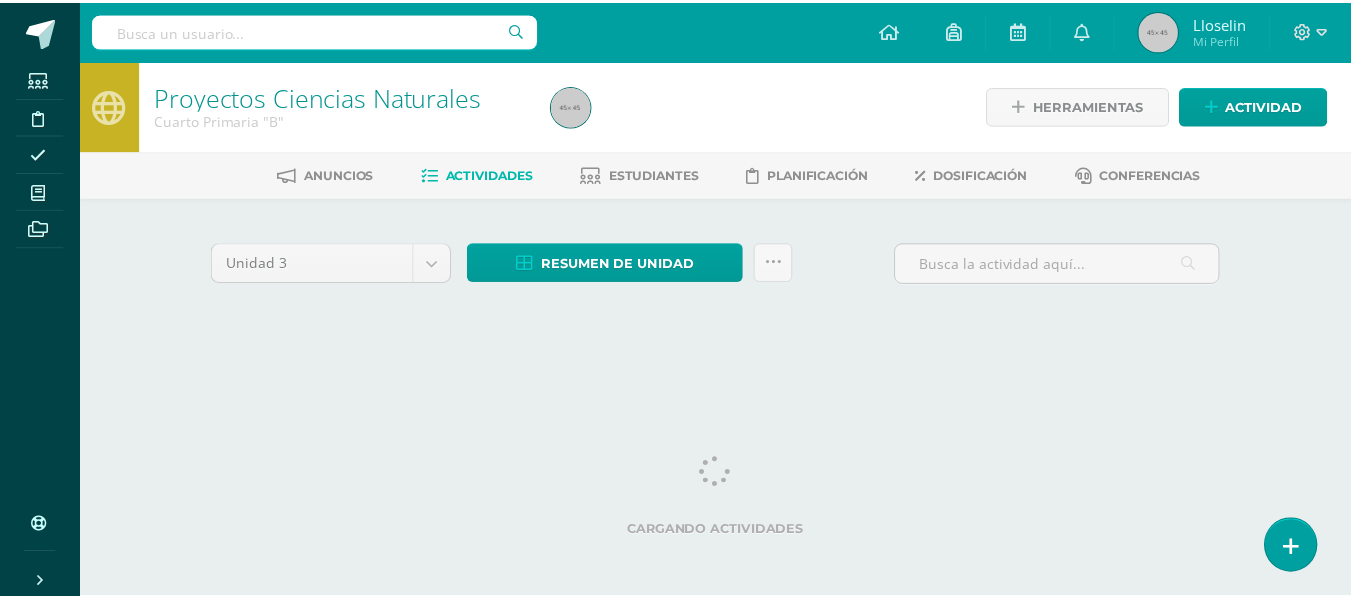 scroll, scrollTop: 0, scrollLeft: 0, axis: both 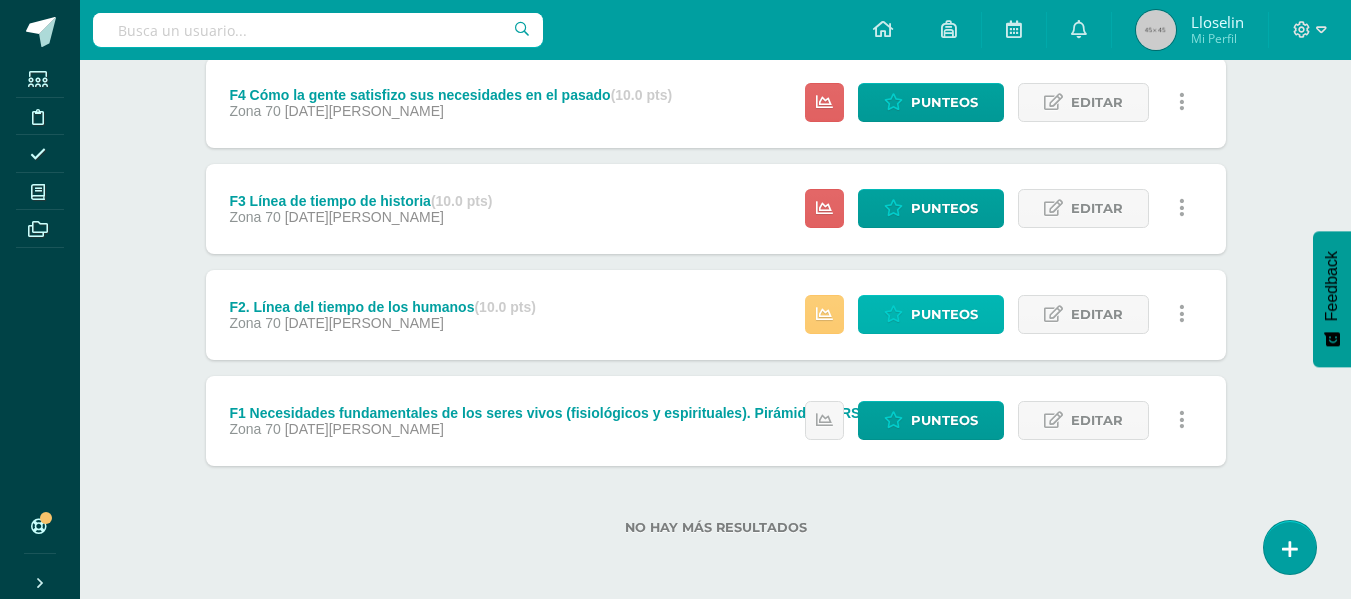 click on "Punteos" at bounding box center [944, 314] 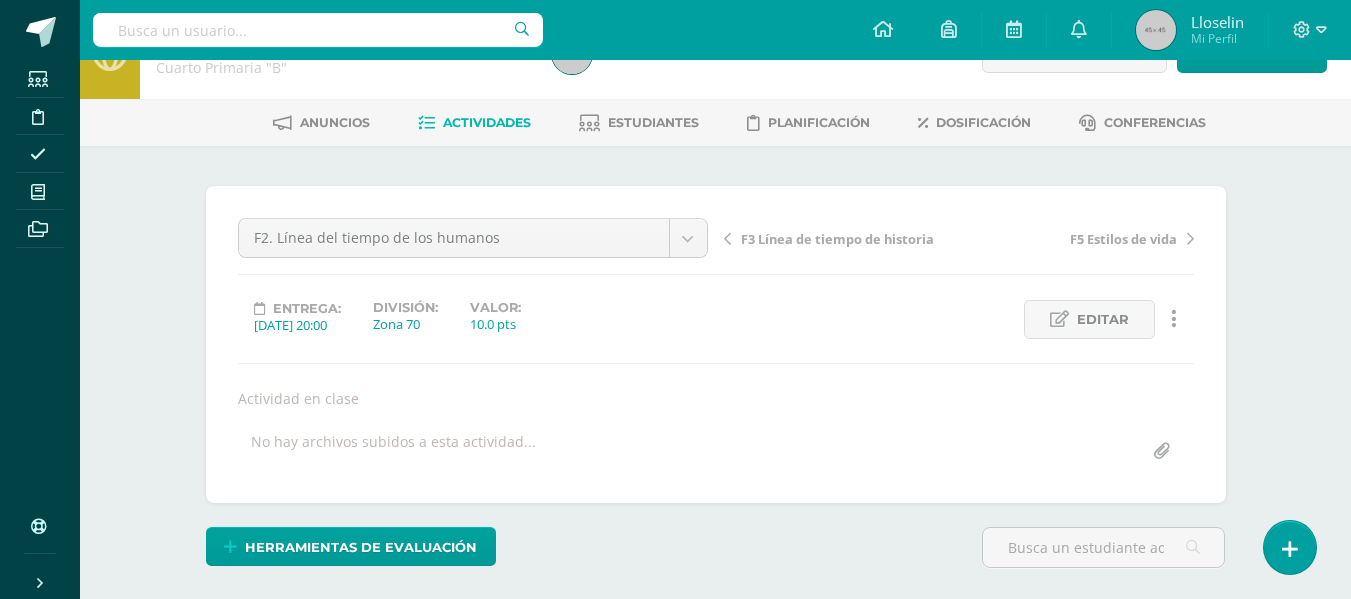scroll, scrollTop: 325, scrollLeft: 0, axis: vertical 